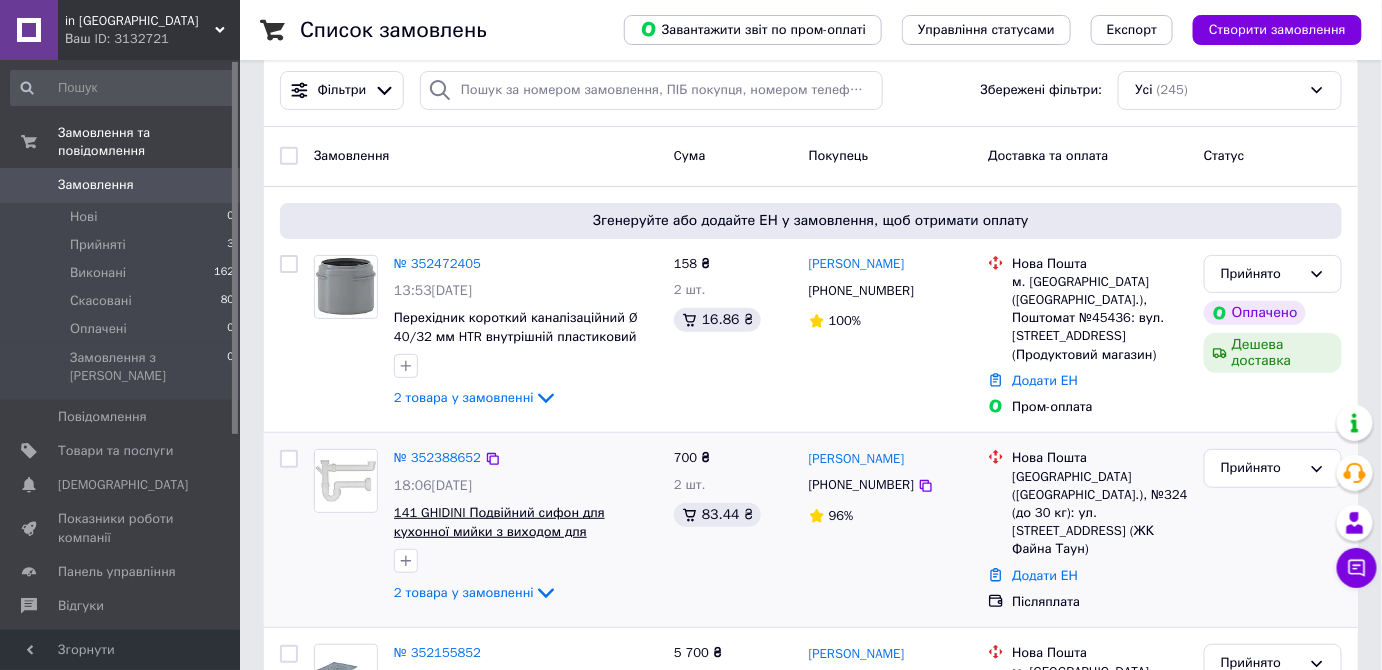 scroll, scrollTop: 0, scrollLeft: 0, axis: both 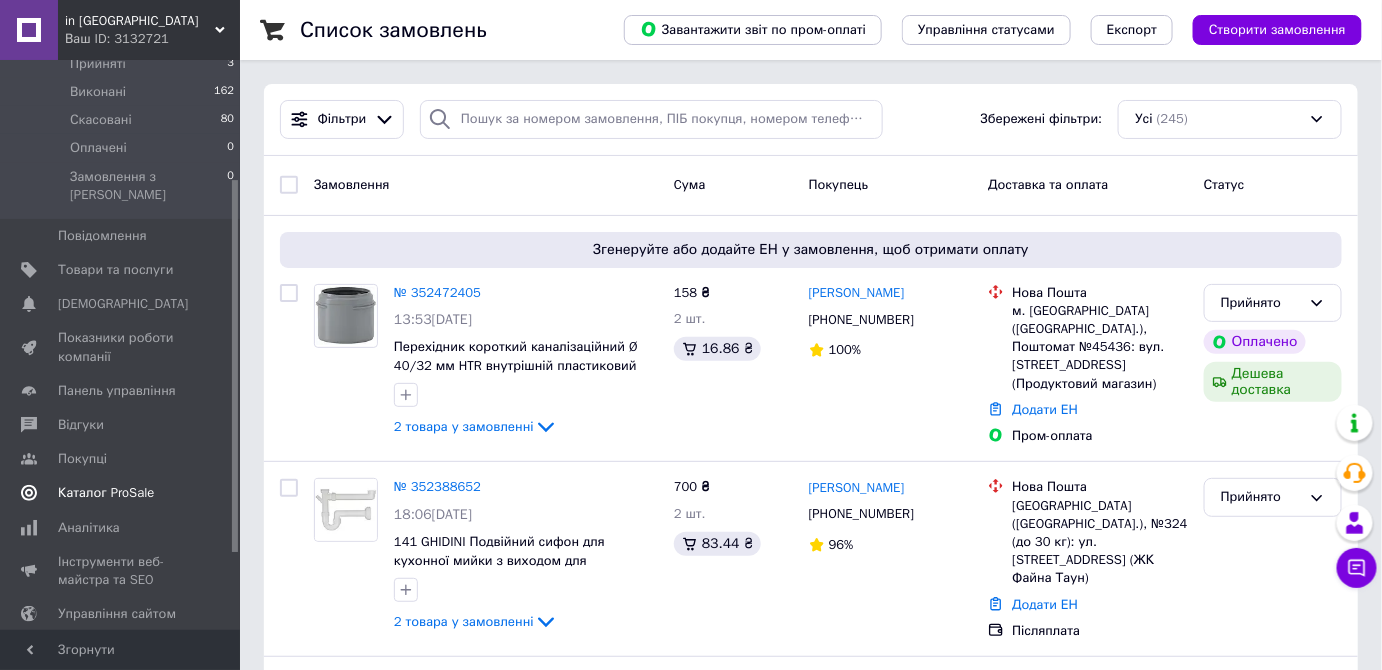 click on "Каталог ProSale" at bounding box center (123, 493) 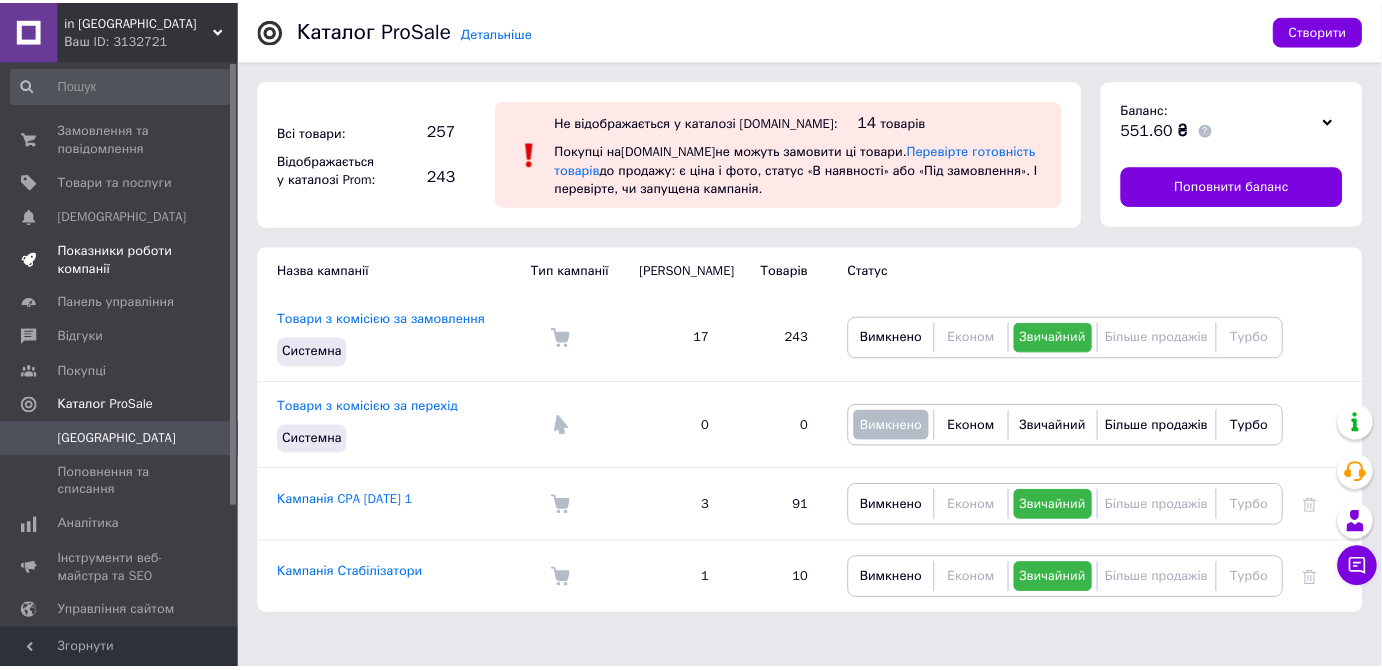 scroll, scrollTop: 0, scrollLeft: 0, axis: both 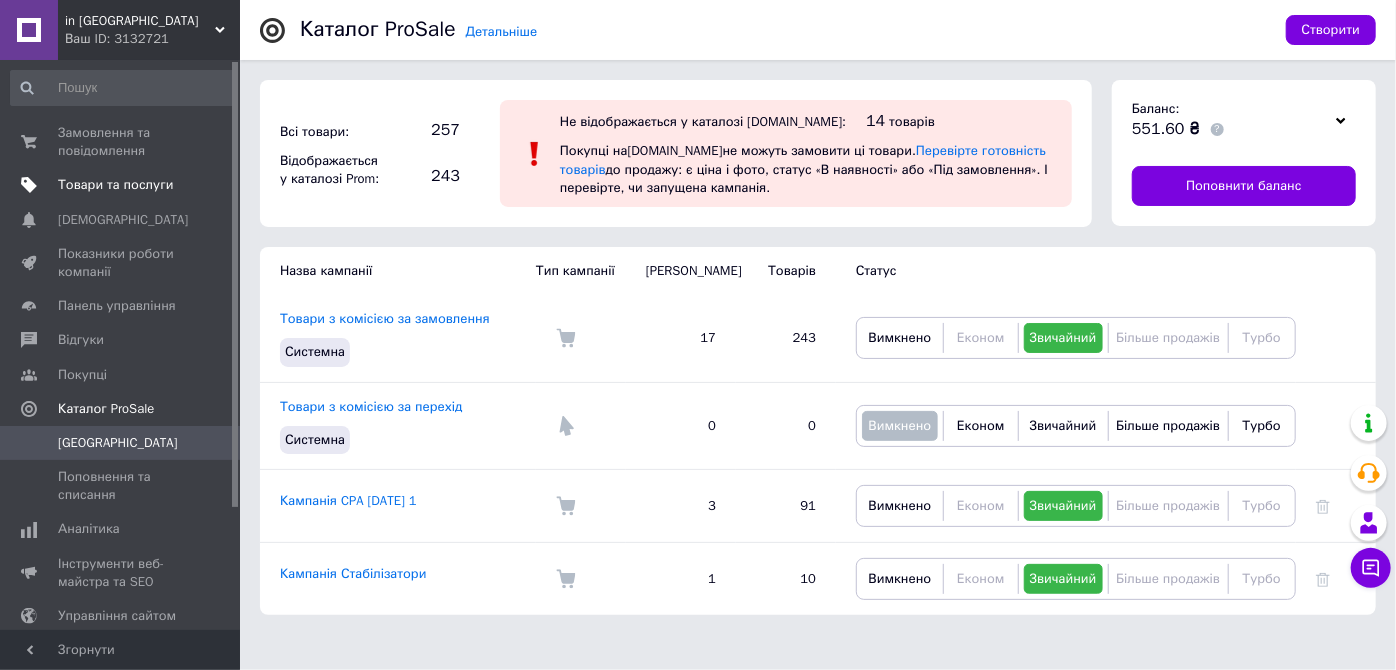 click on "Товари та послуги" at bounding box center (115, 185) 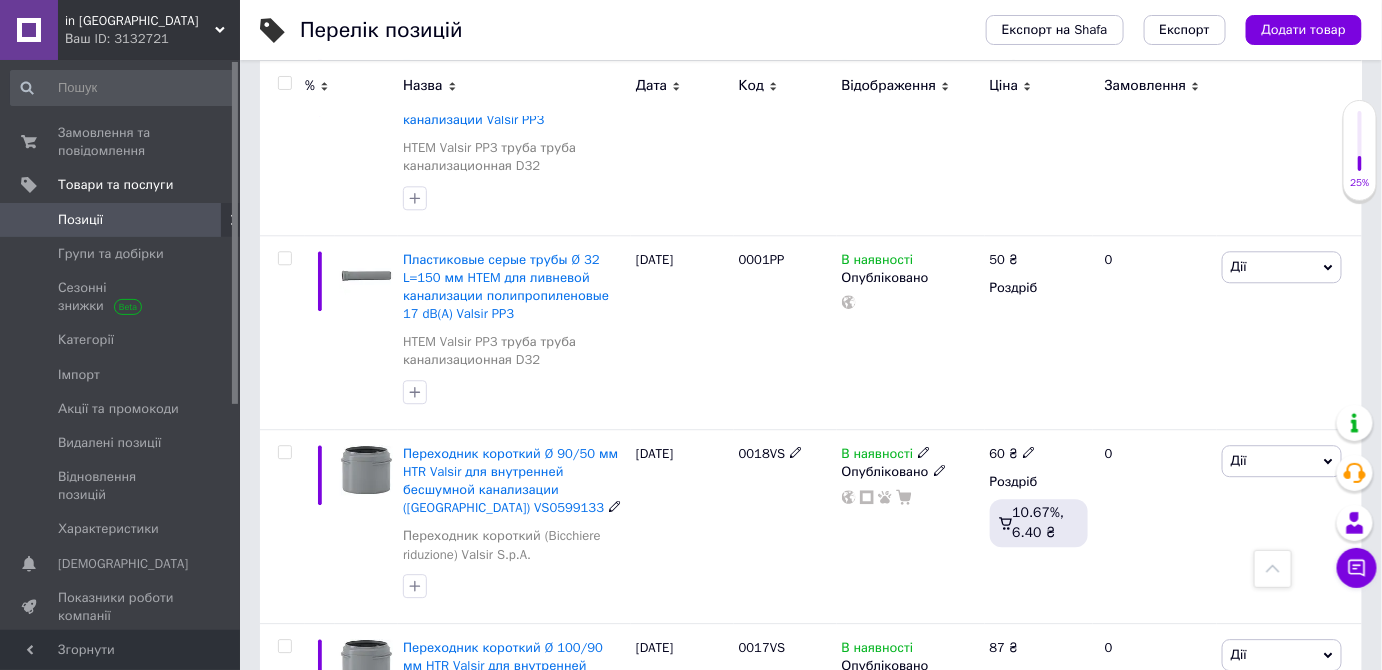 scroll, scrollTop: 1545, scrollLeft: 0, axis: vertical 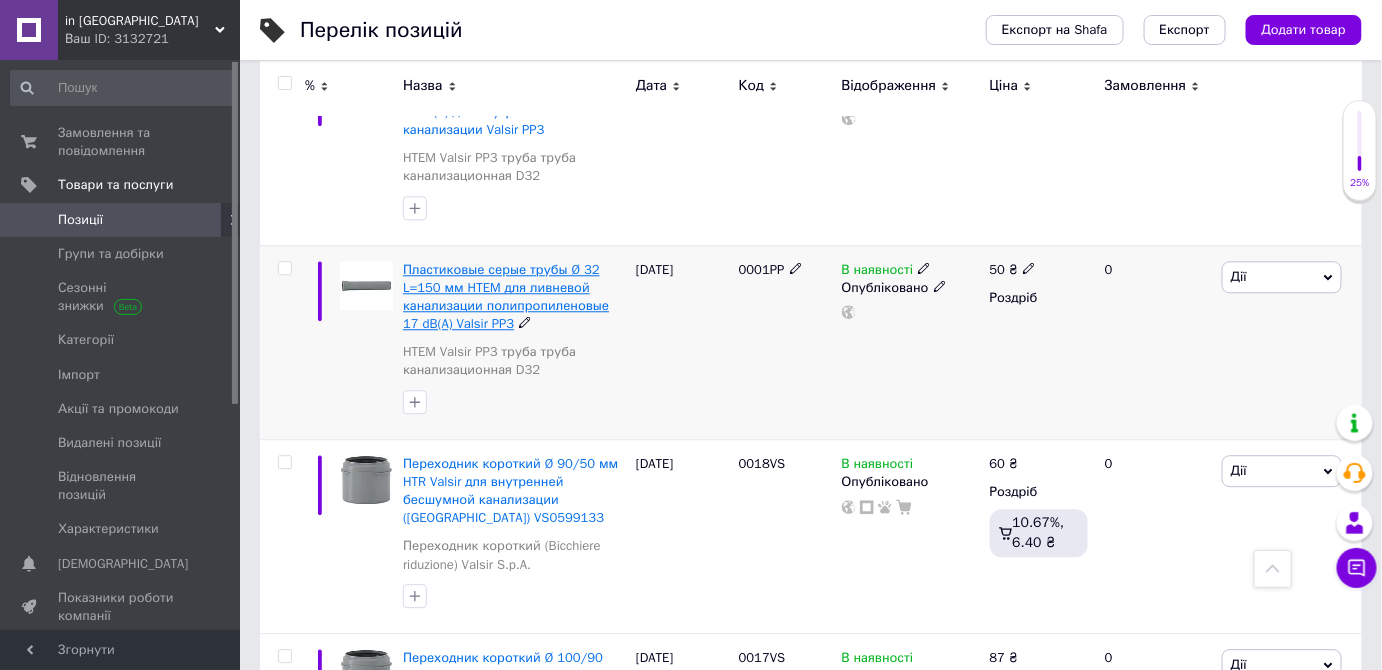 click on "Пластиковые серые трубы Ø 32 L=150 мм HTEM для ливневой канализации полипропиленовые 17 dB(A) Valsir PP3" at bounding box center (506, 297) 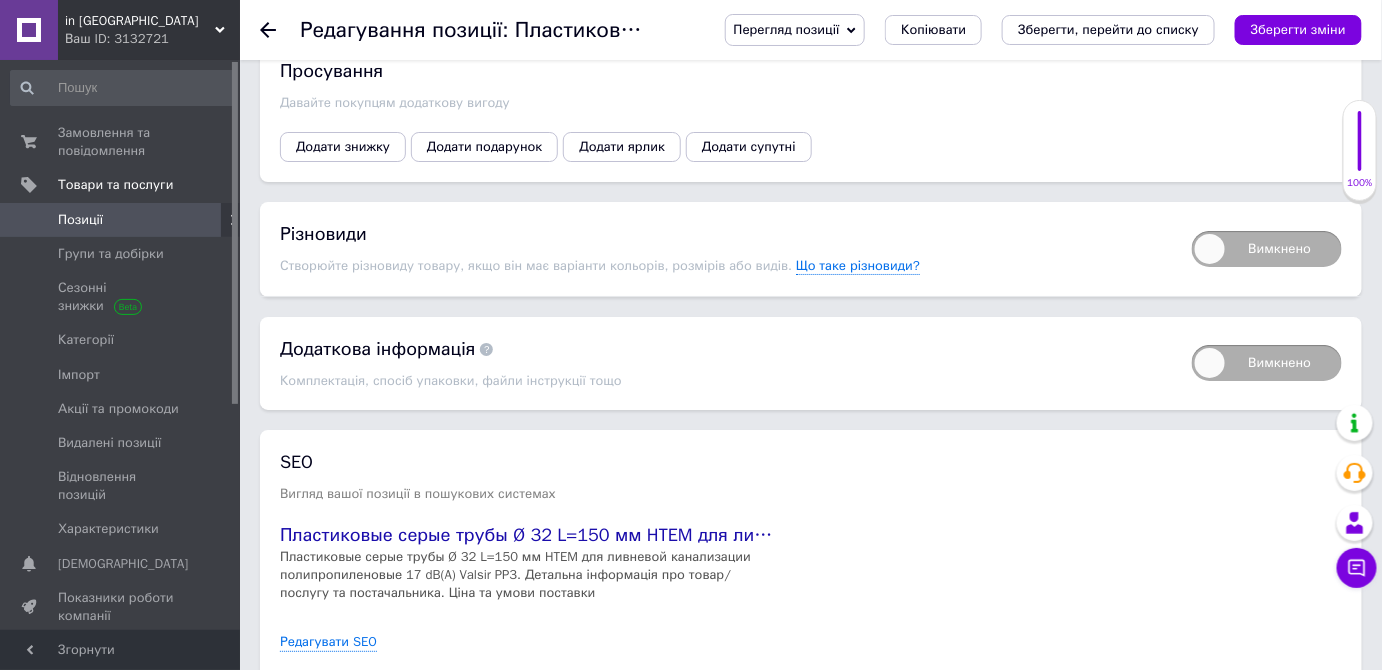 scroll, scrollTop: 2419, scrollLeft: 0, axis: vertical 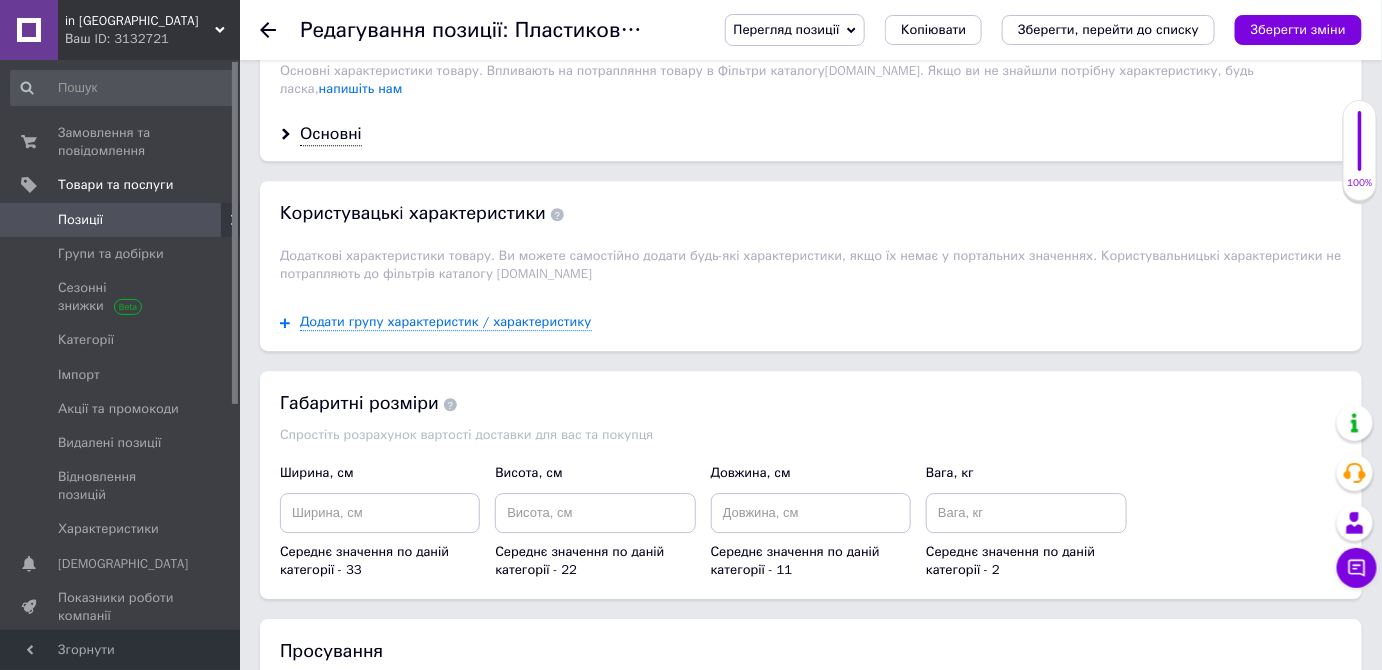 click on "Ваш ID: 3132721" at bounding box center (152, 39) 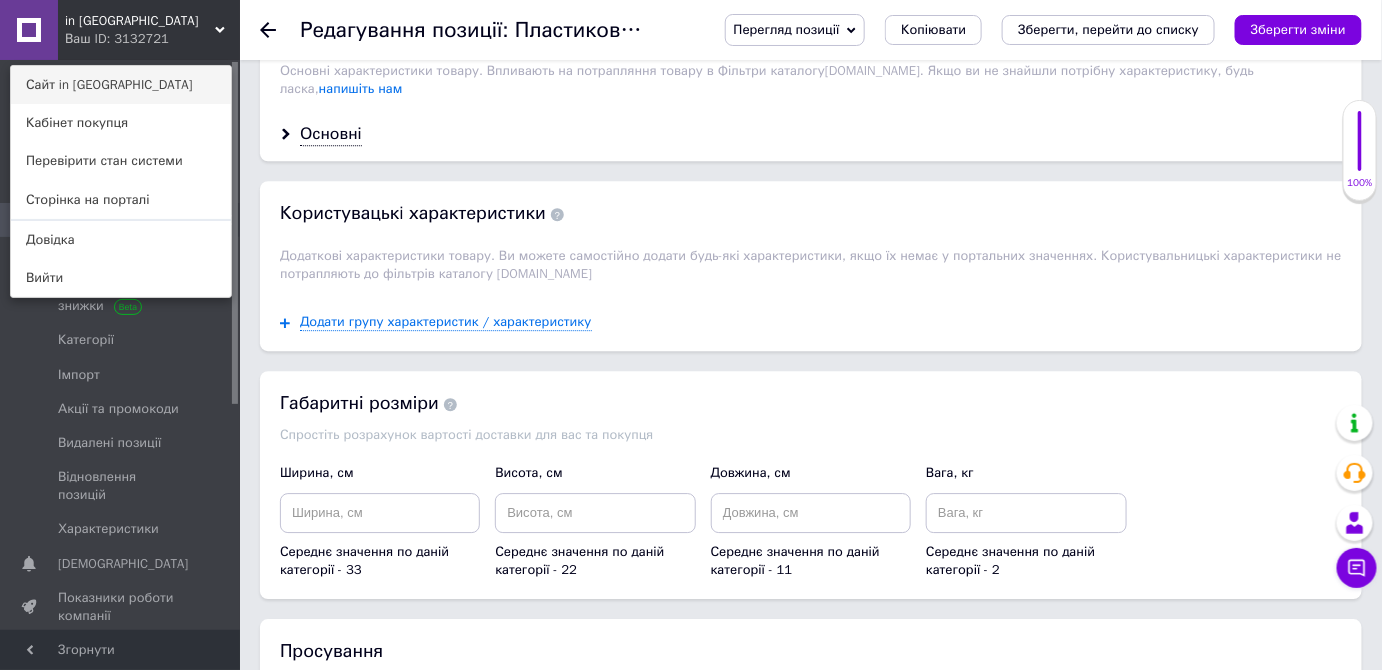 click on "Сайт in [GEOGRAPHIC_DATA]" at bounding box center [121, 85] 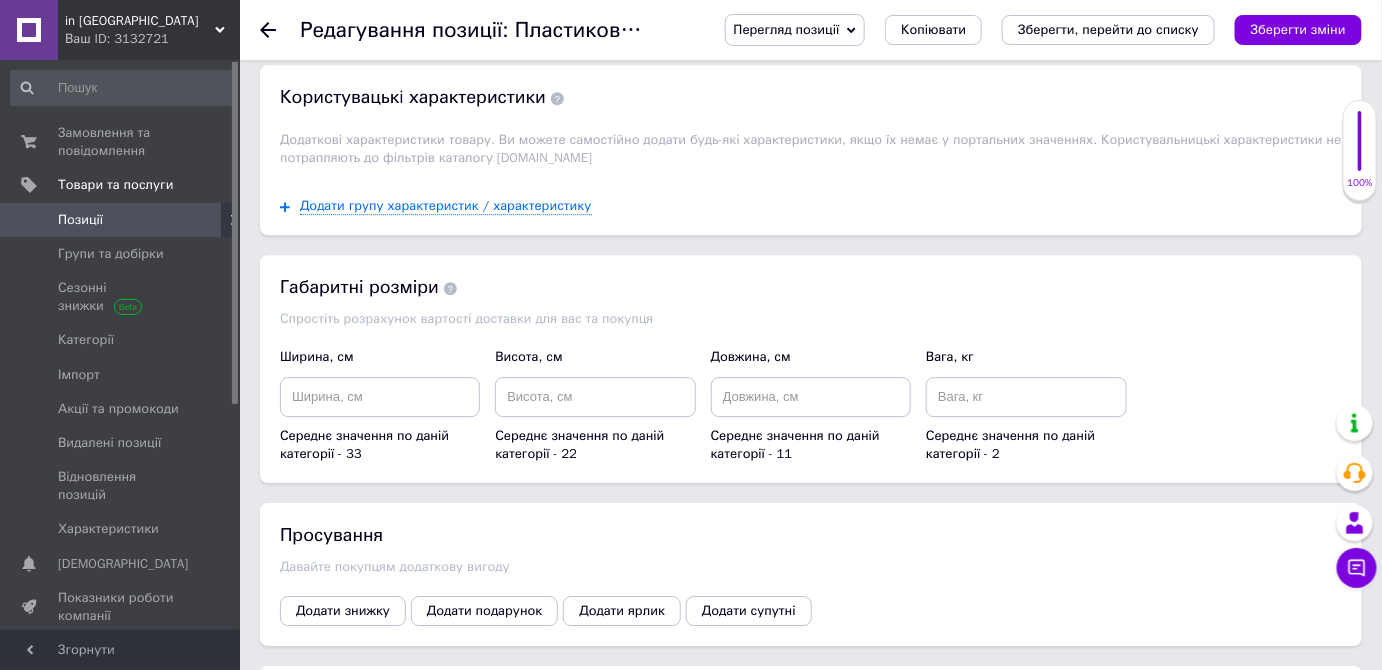 scroll, scrollTop: 2146, scrollLeft: 0, axis: vertical 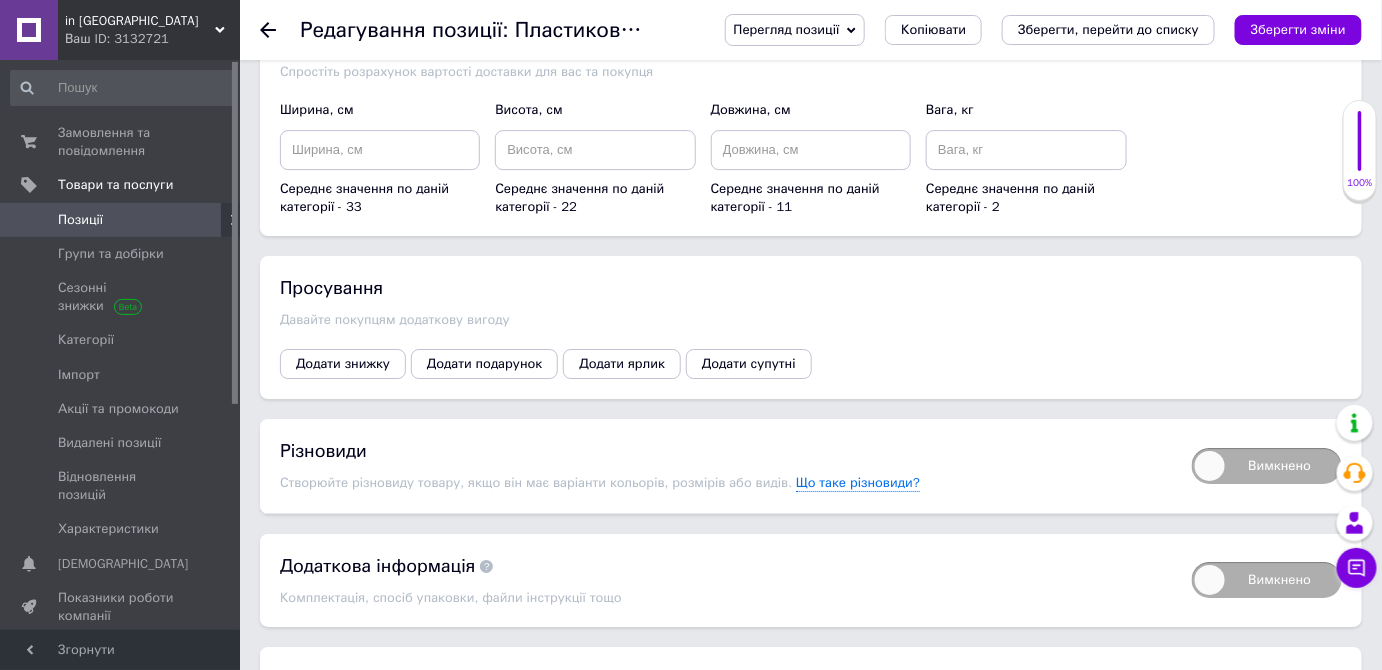 click on "Позиції" at bounding box center [121, 220] 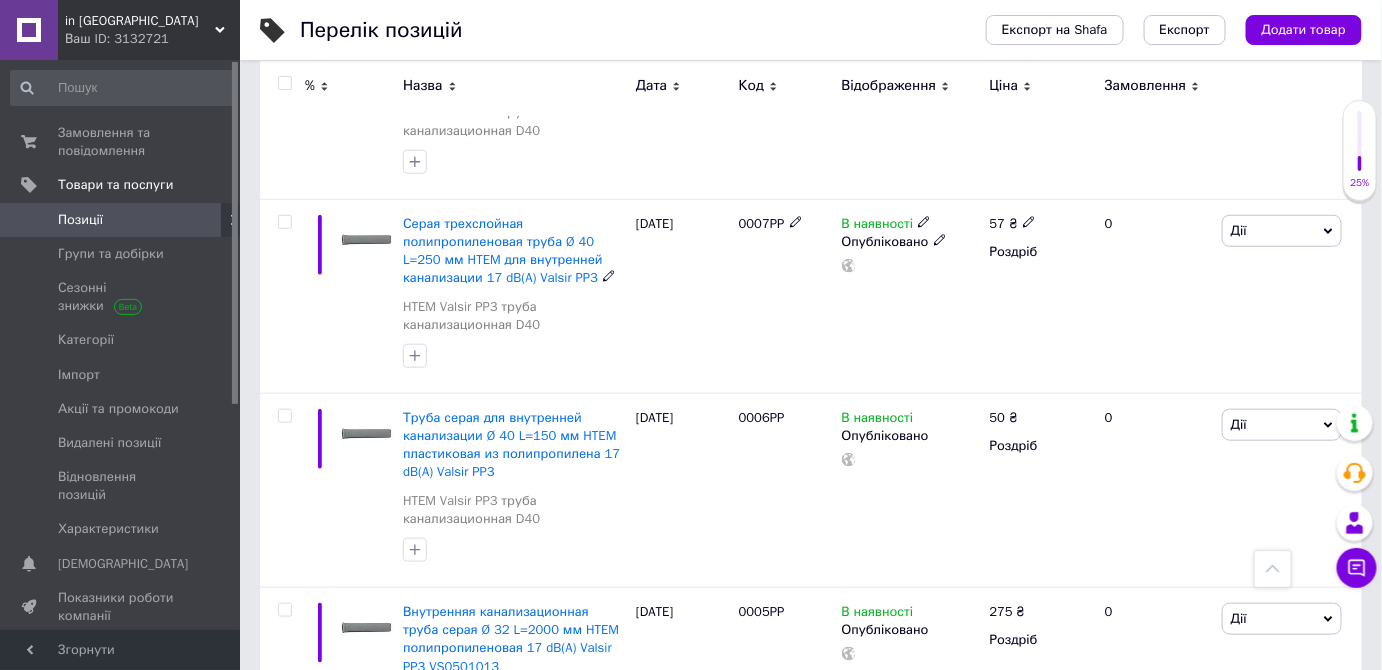 scroll, scrollTop: 454, scrollLeft: 0, axis: vertical 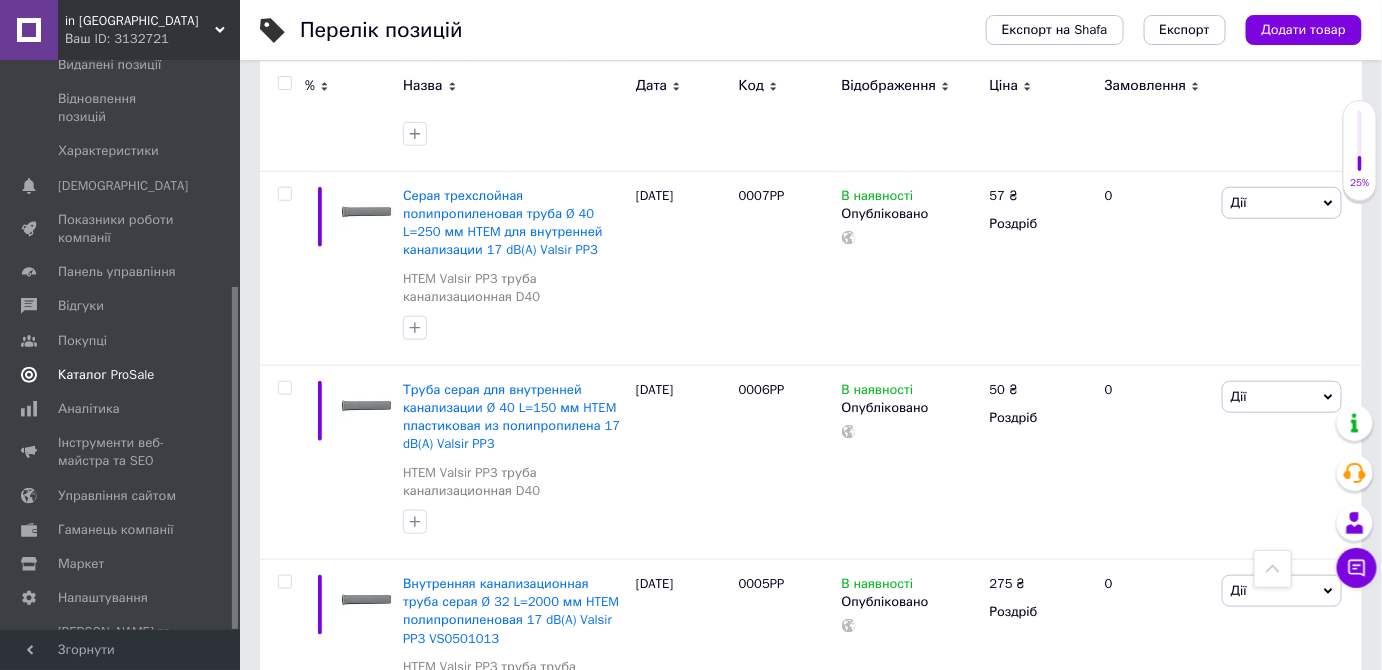 click on "Каталог ProSale" at bounding box center [121, 375] 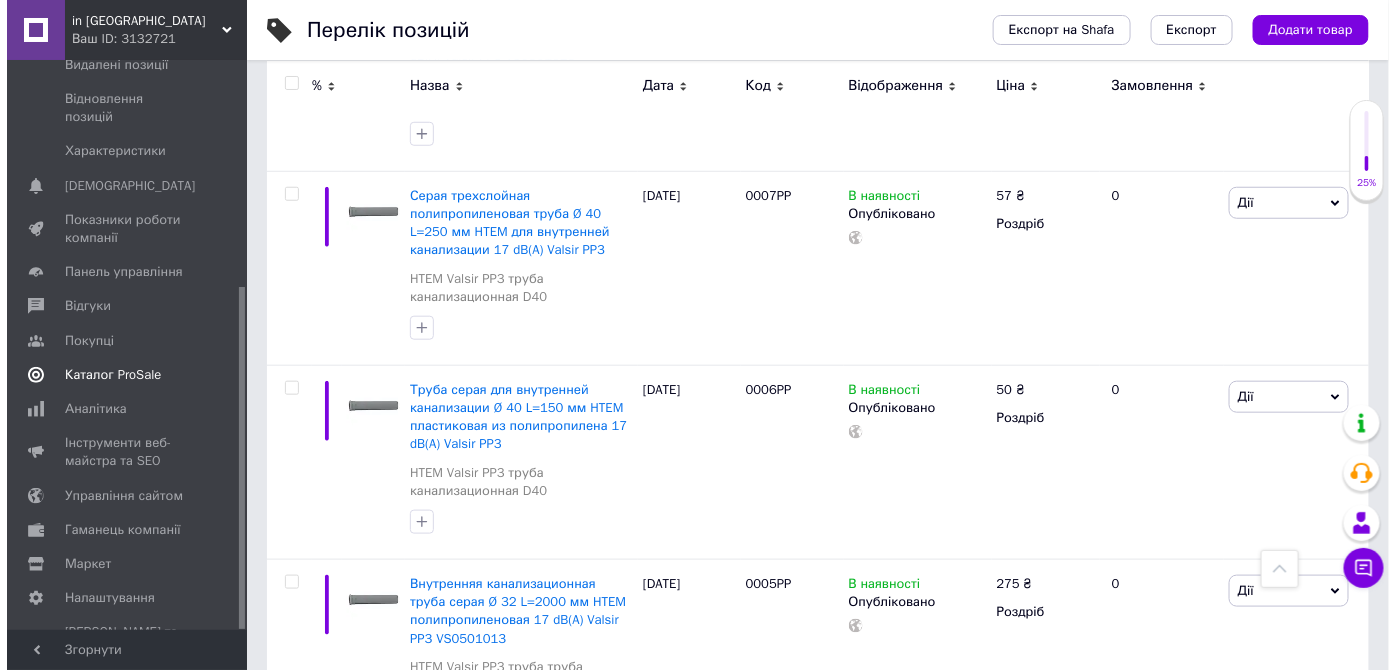scroll, scrollTop: 0, scrollLeft: 0, axis: both 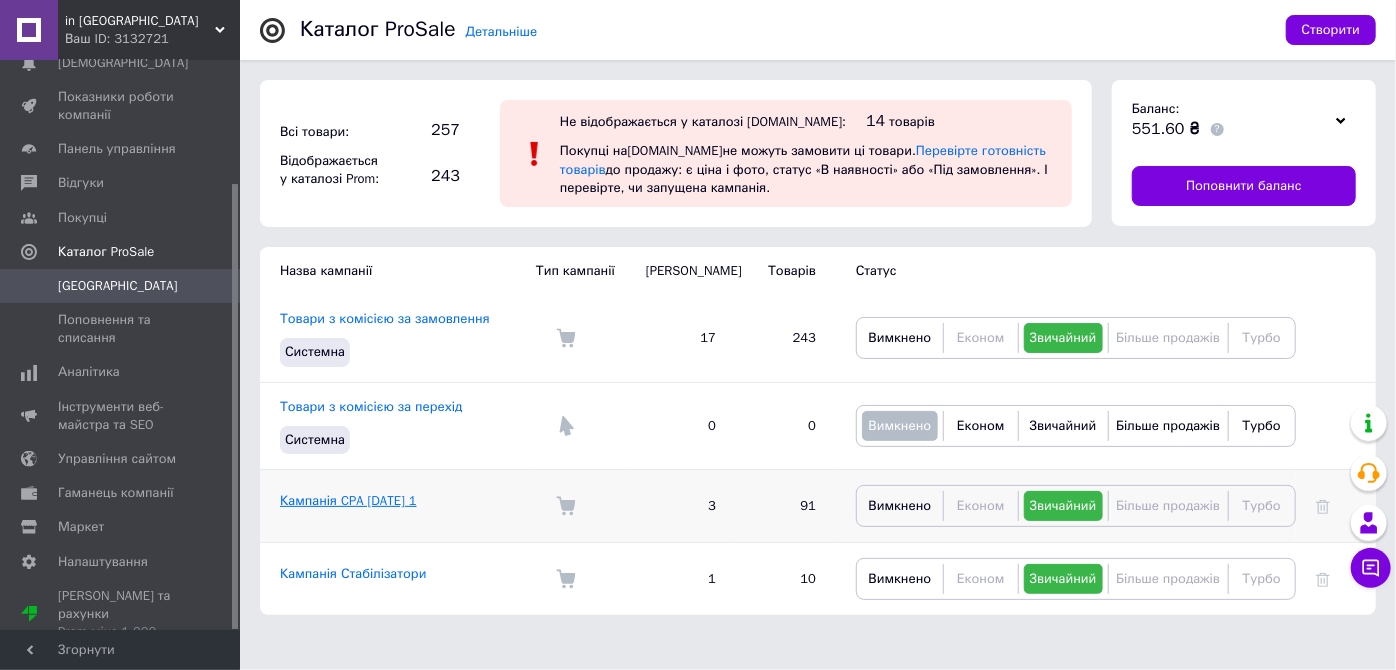 click on "Кампанія CPA [DATE] 1" at bounding box center (348, 500) 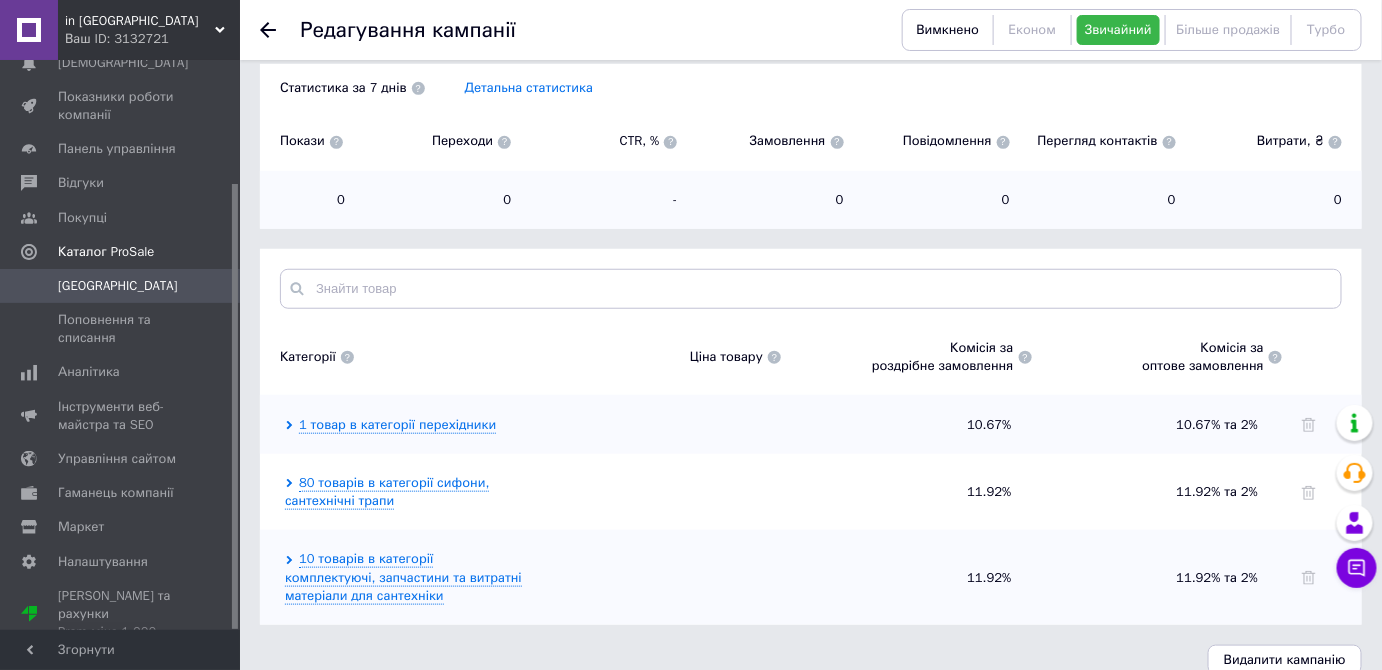 scroll, scrollTop: 396, scrollLeft: 0, axis: vertical 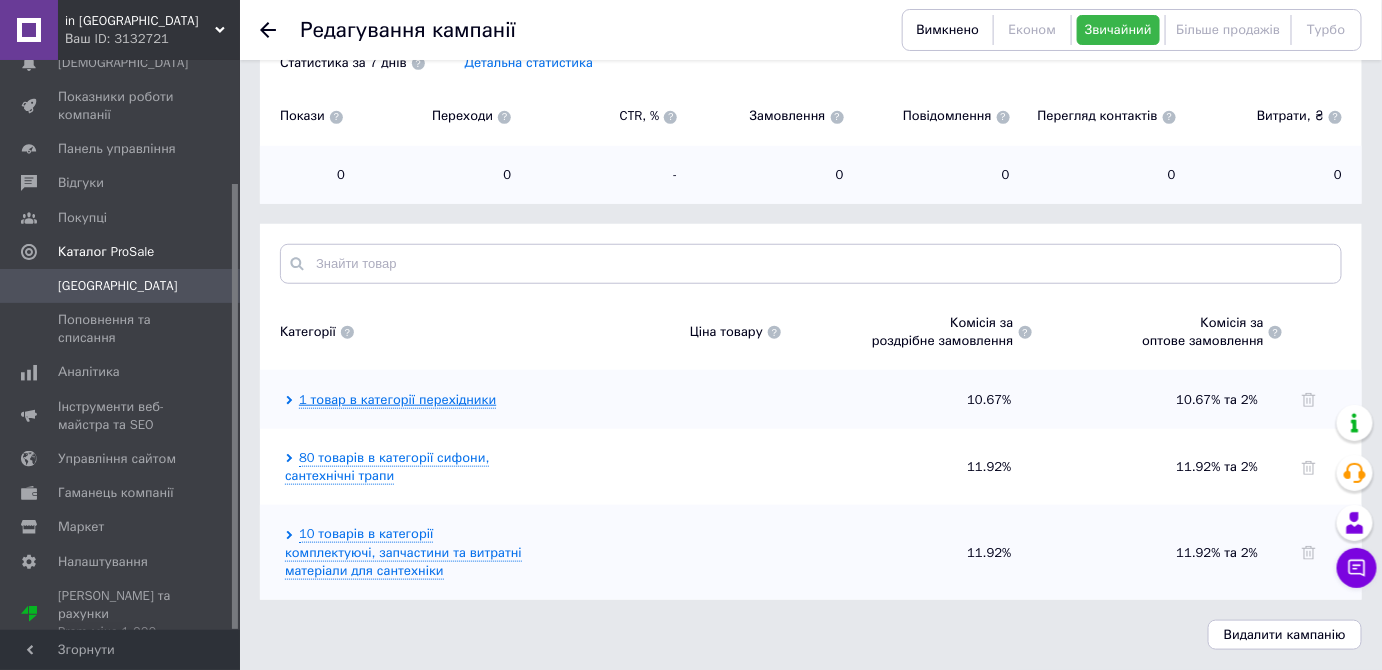 click on "1 товар в категорії перехідники" at bounding box center [397, 400] 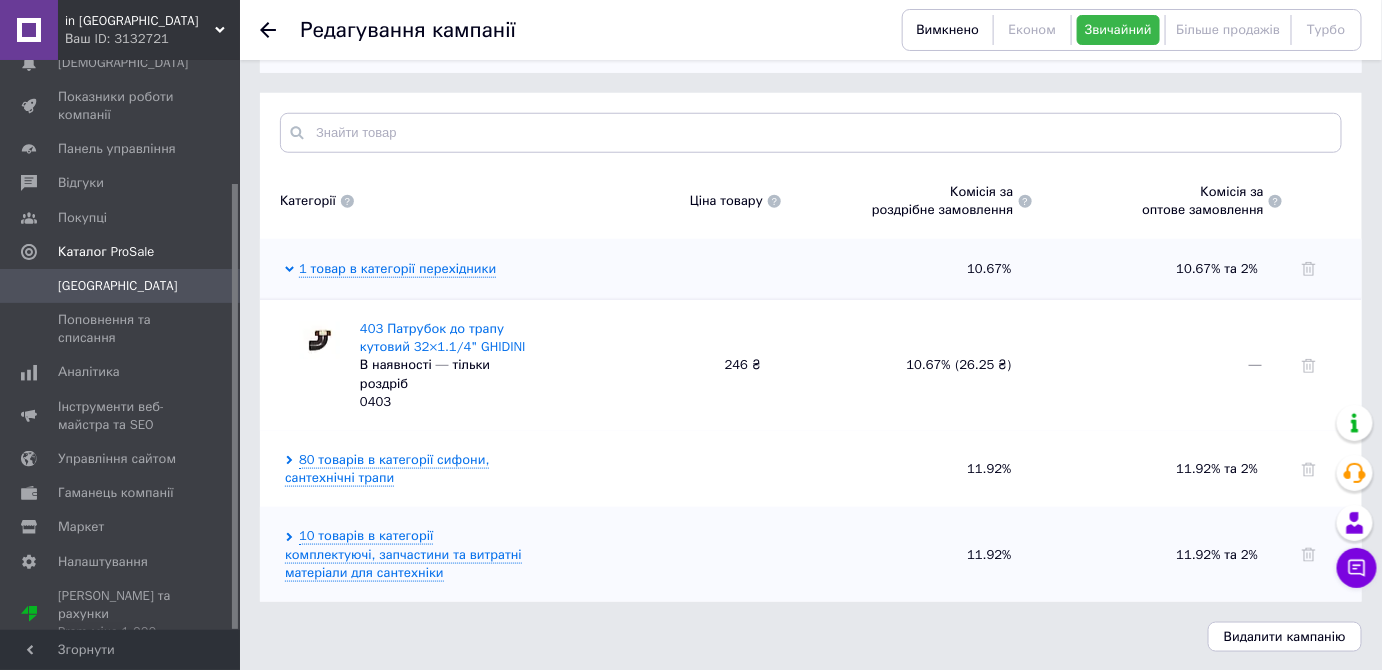 scroll, scrollTop: 528, scrollLeft: 0, axis: vertical 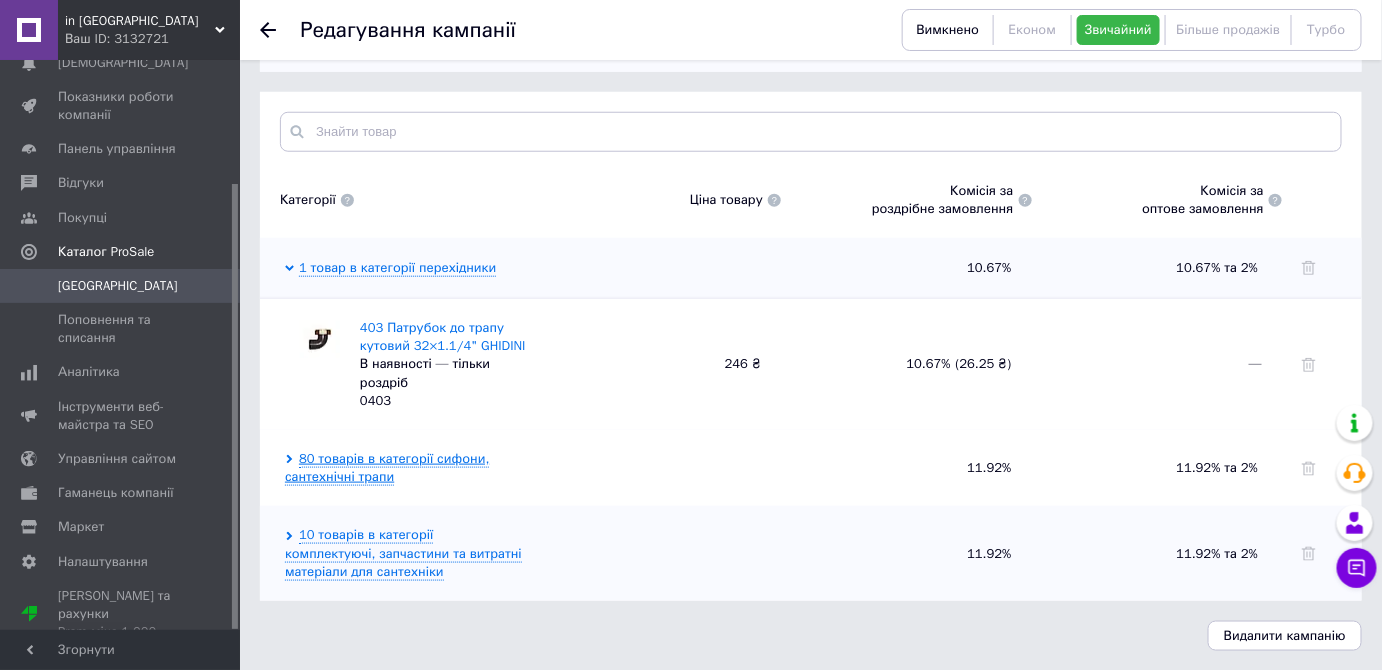 click on "80 товарів в категорії сифони, сантехнічні трапи" at bounding box center (387, 468) 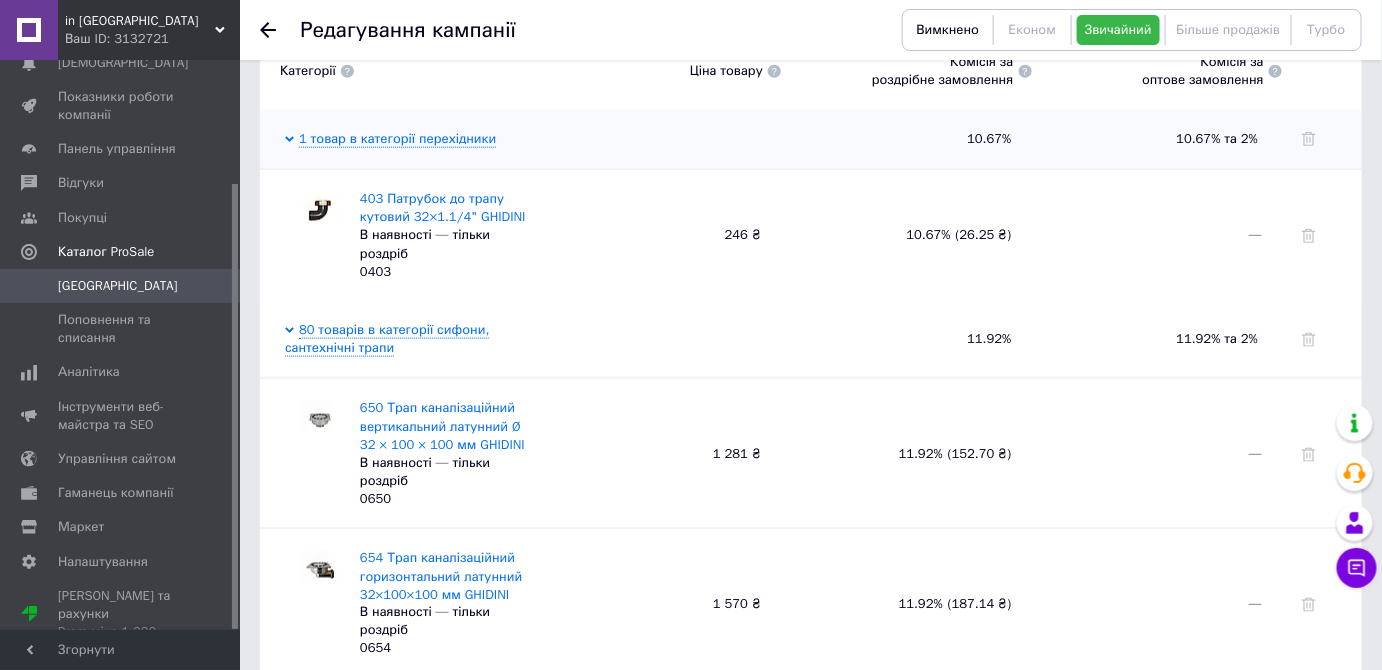 scroll, scrollTop: 801, scrollLeft: 0, axis: vertical 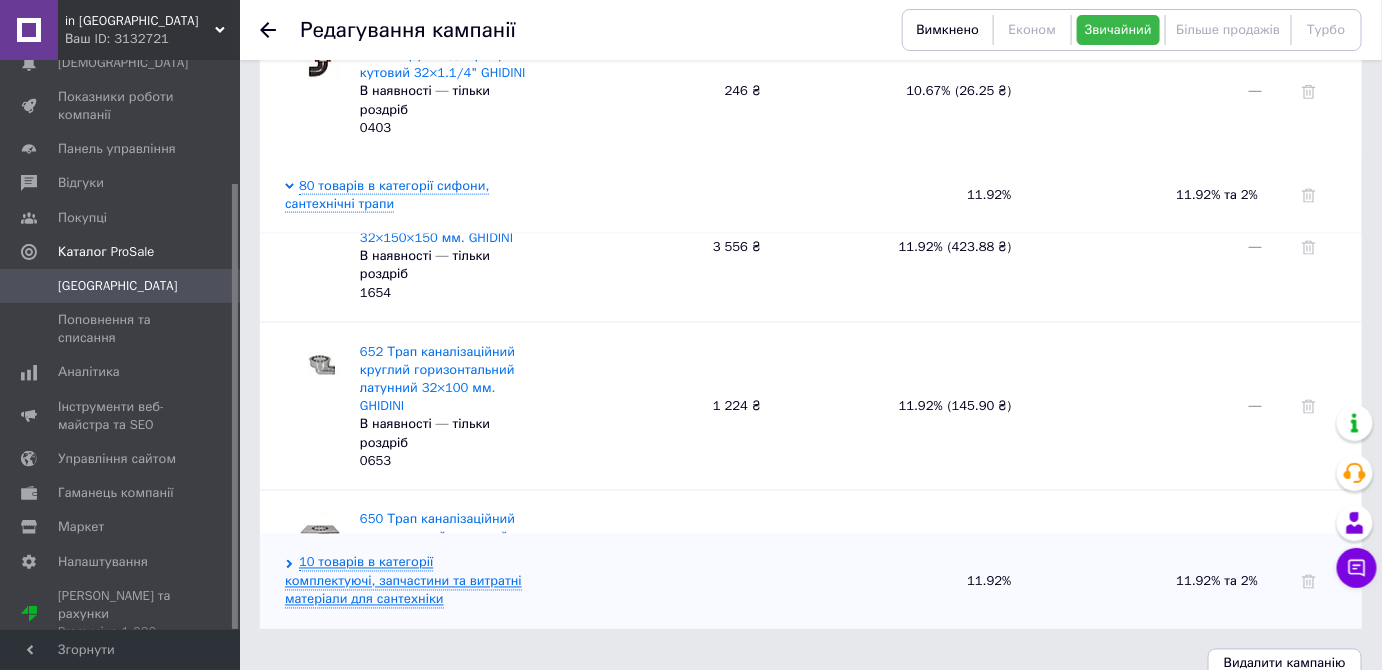 click on "10 товарів в категорії комплектуючі, запчастини та витратні матеріали для сантехніки" at bounding box center [403, 581] 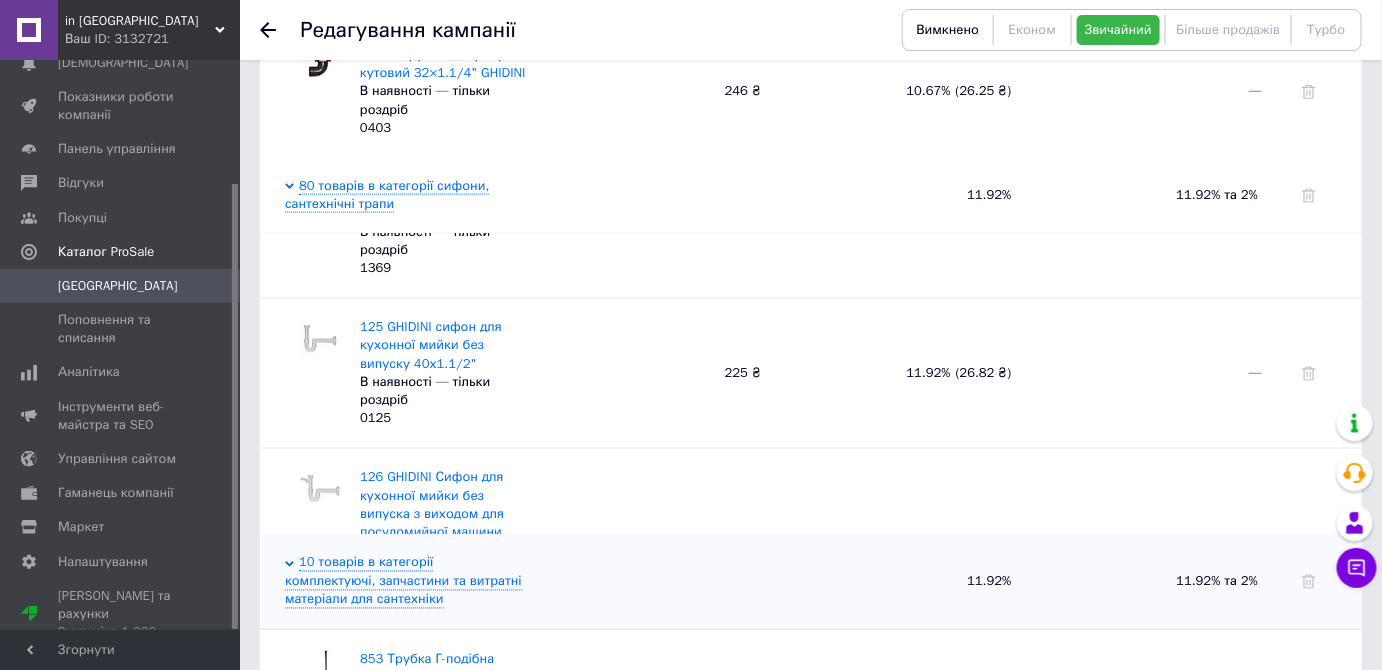 scroll, scrollTop: 6192, scrollLeft: 0, axis: vertical 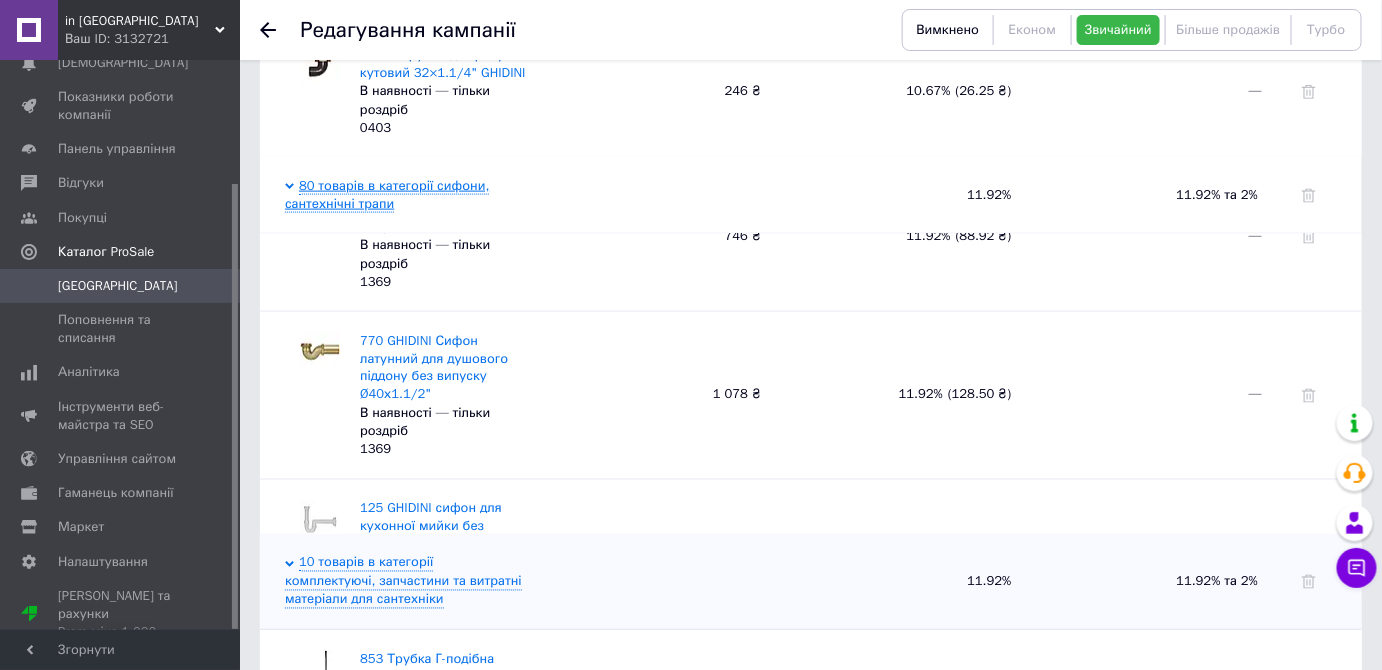 click on "80 товарів в категорії сифони, сантехнічні трапи" at bounding box center (387, 195) 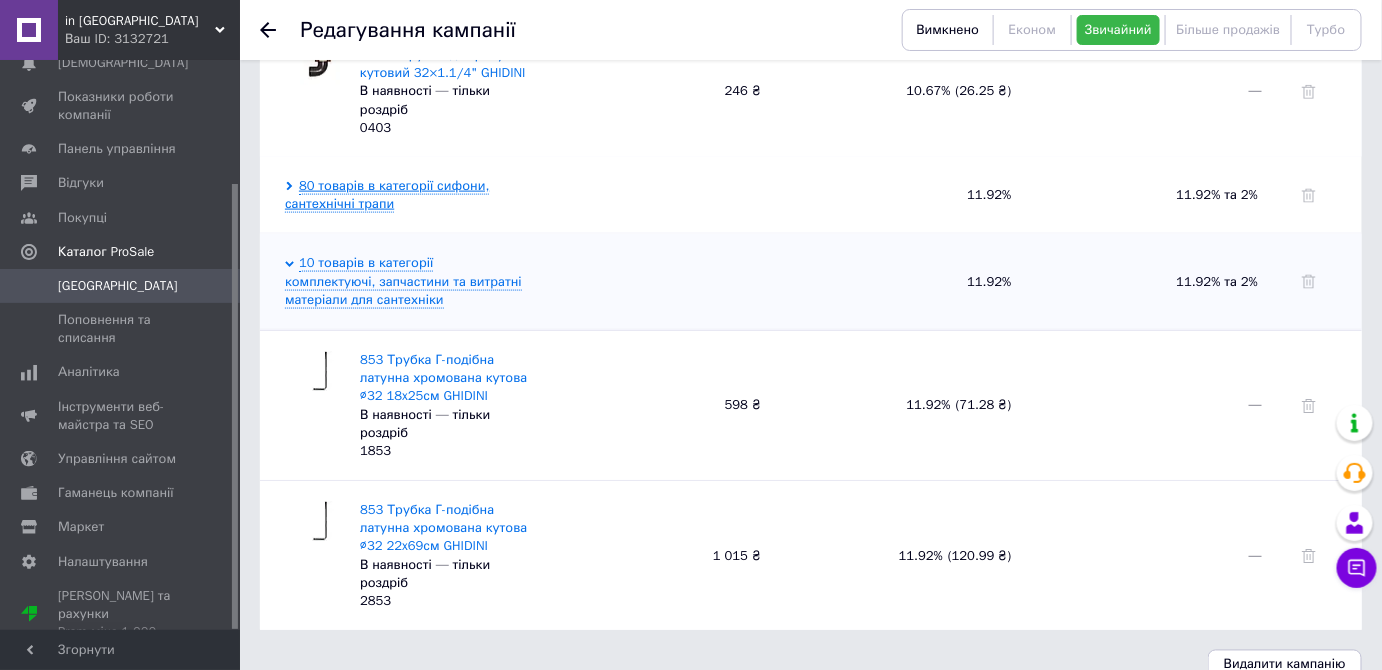 click on "80 товарів в категорії сифони, сантехнічні трапи" at bounding box center (387, 195) 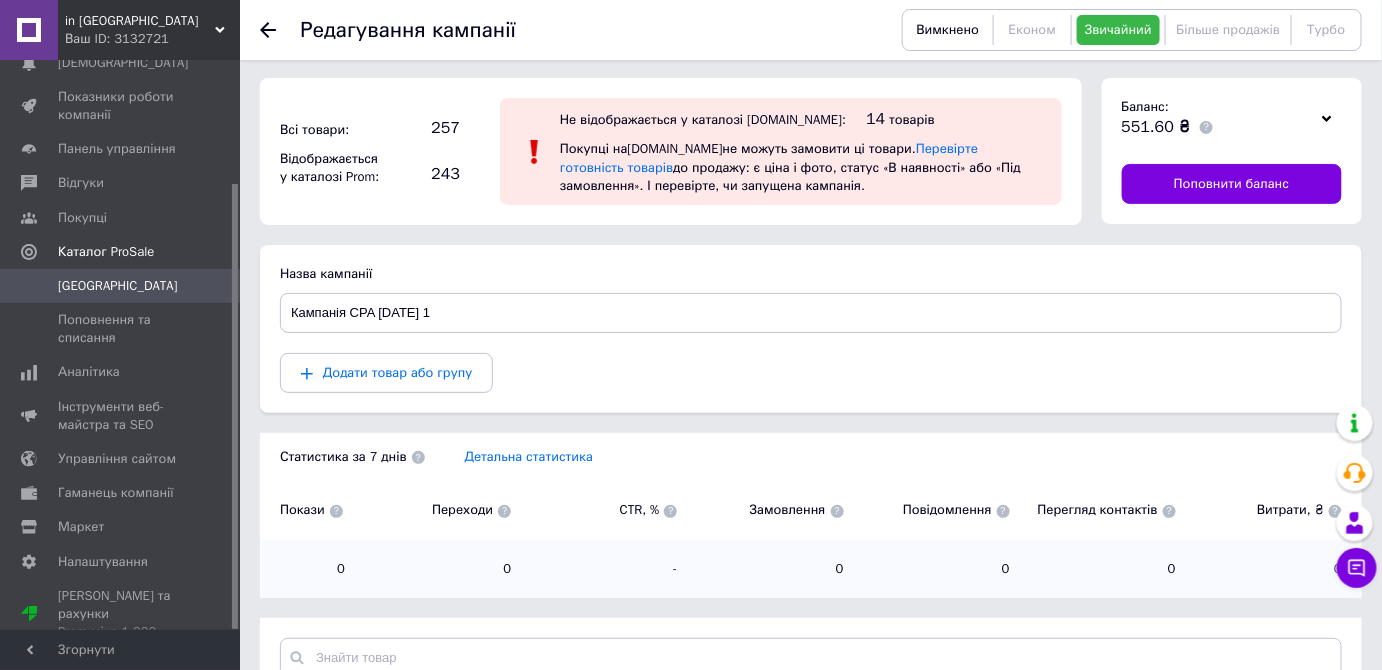 scroll, scrollTop: 0, scrollLeft: 0, axis: both 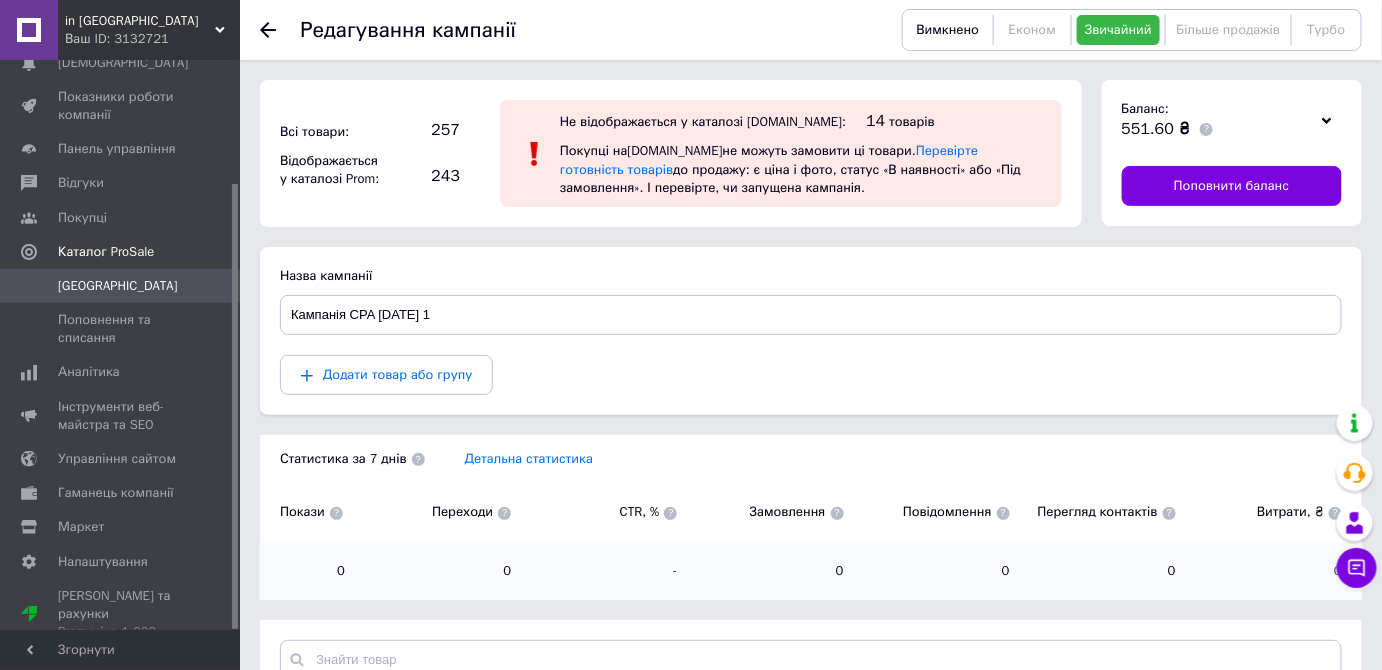 click on "[GEOGRAPHIC_DATA]" at bounding box center [118, 286] 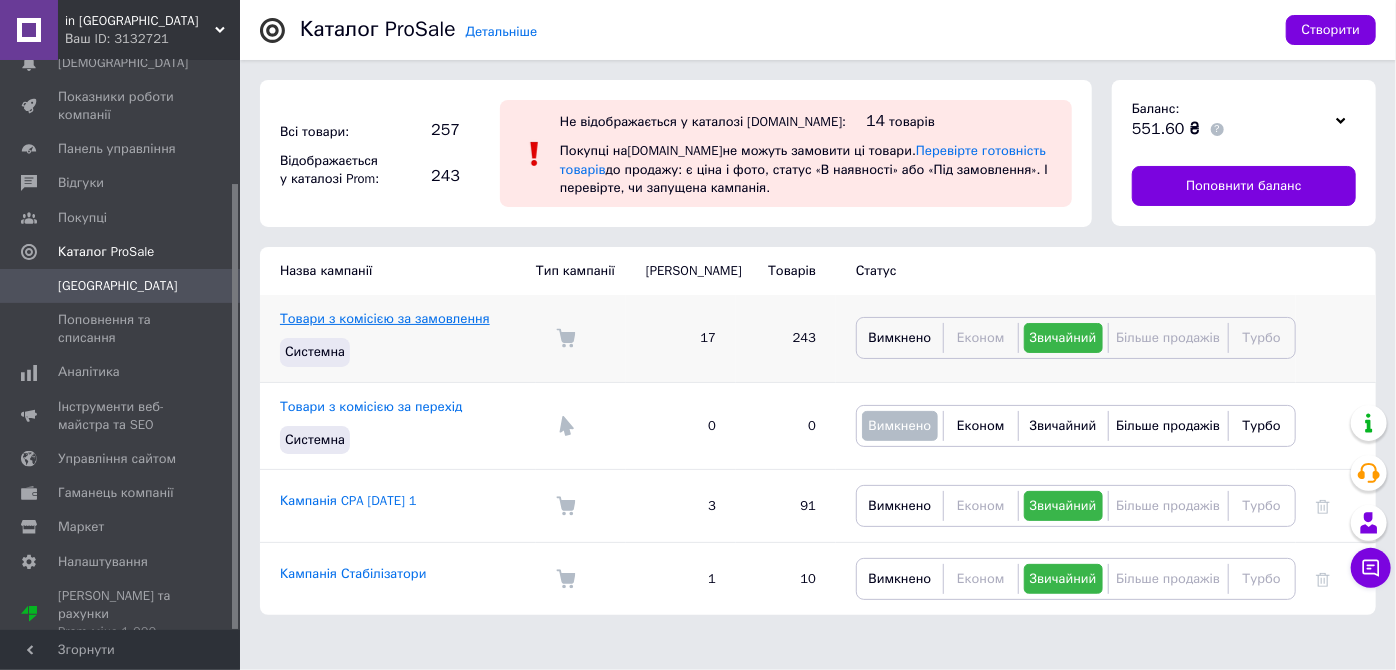 click on "Товари з комісією за замовлення" at bounding box center (385, 318) 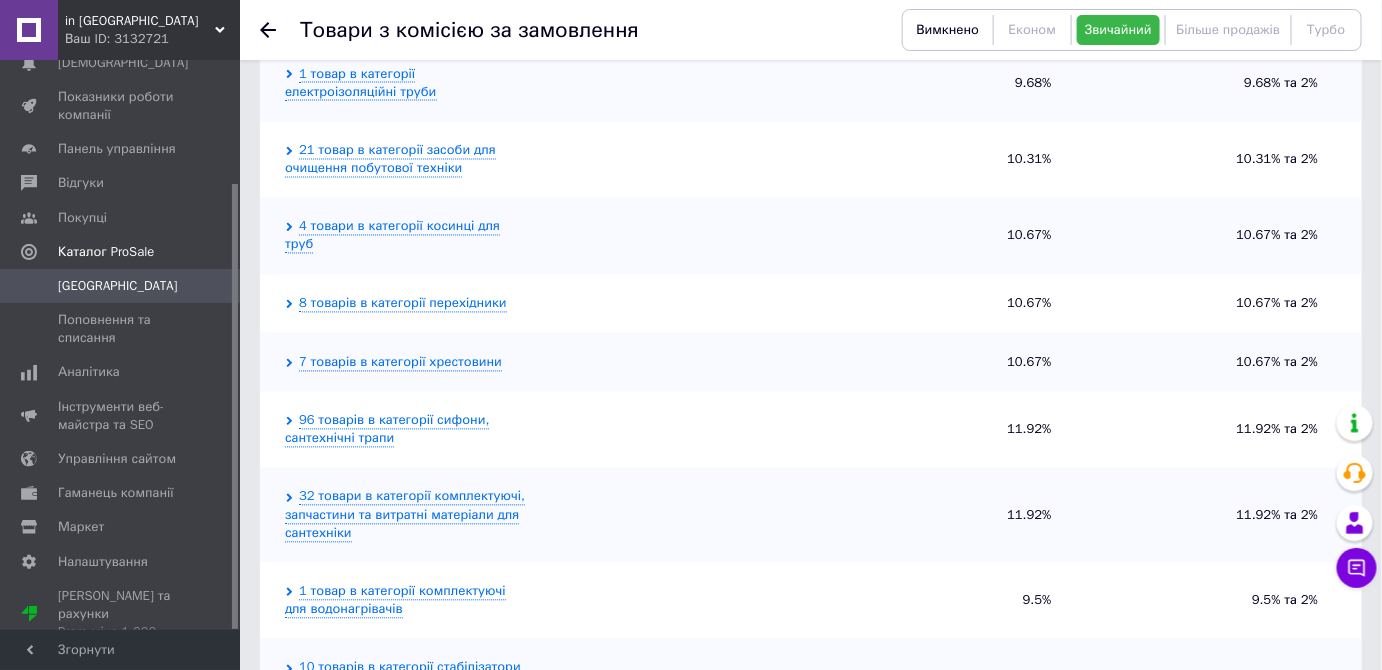 scroll, scrollTop: 1196, scrollLeft: 0, axis: vertical 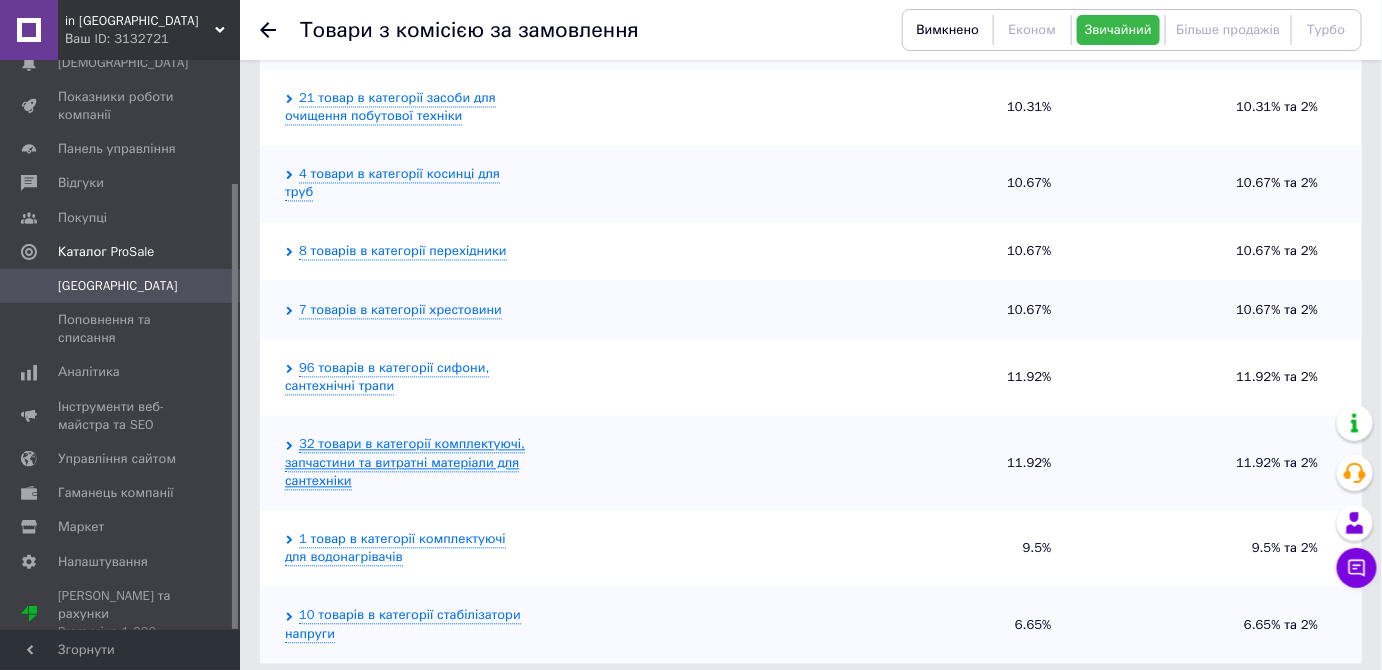 click on "32 товари в категорії комплектуючі, запчастини та витратні матеріали для сантехніки" at bounding box center (405, 463) 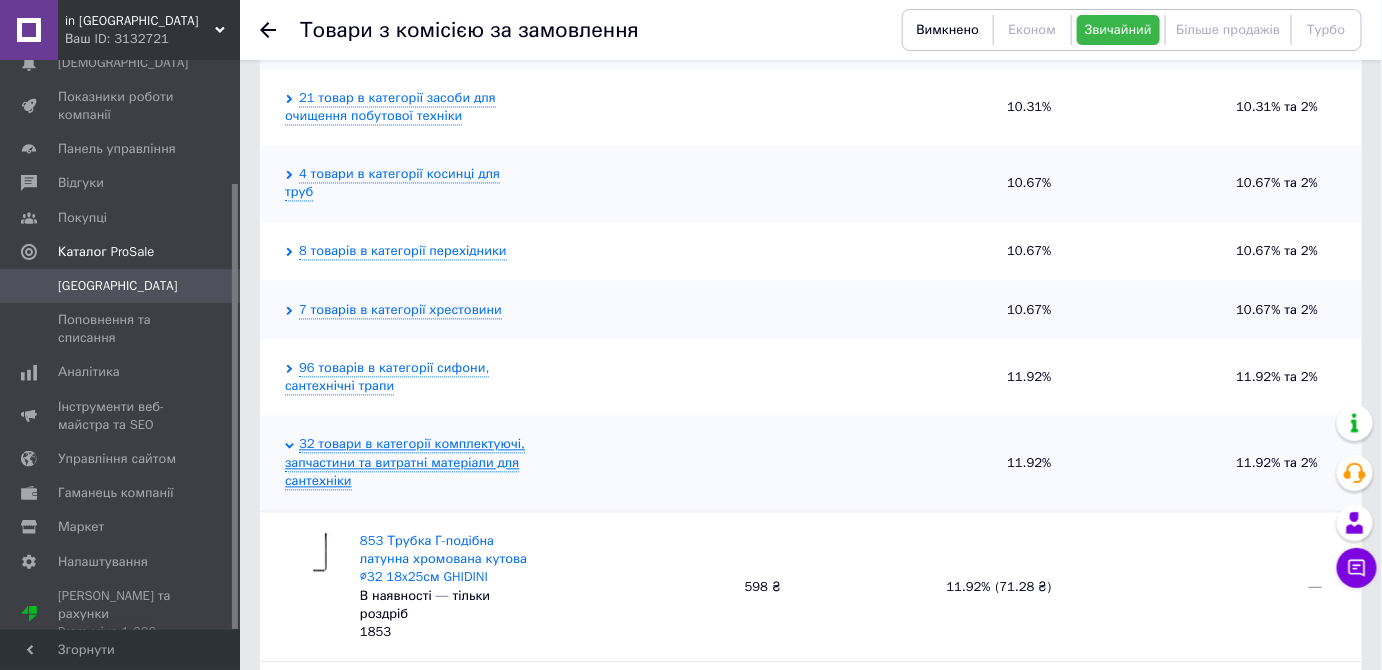 click on "32 товари в категорії комплектуючі, запчастини та витратні матеріали для сантехніки" at bounding box center [405, 463] 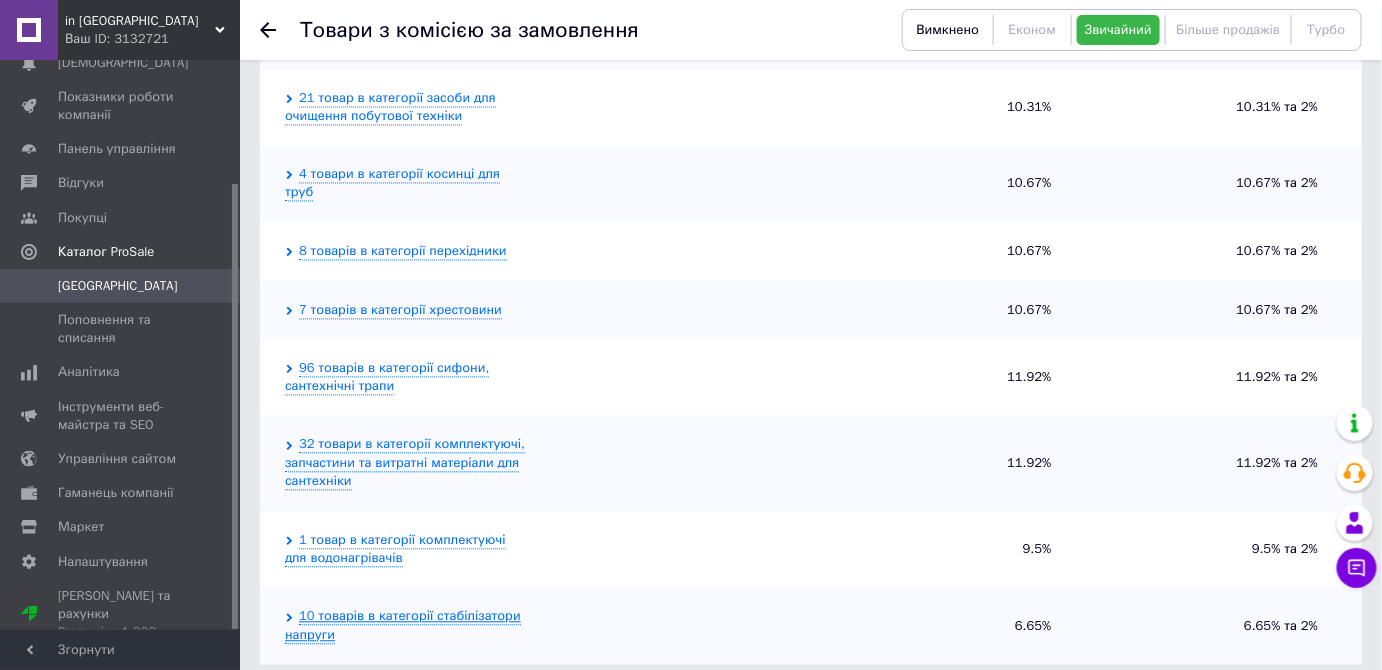 click on "10 товарів в категорії стабілізатори напруги" at bounding box center [403, 626] 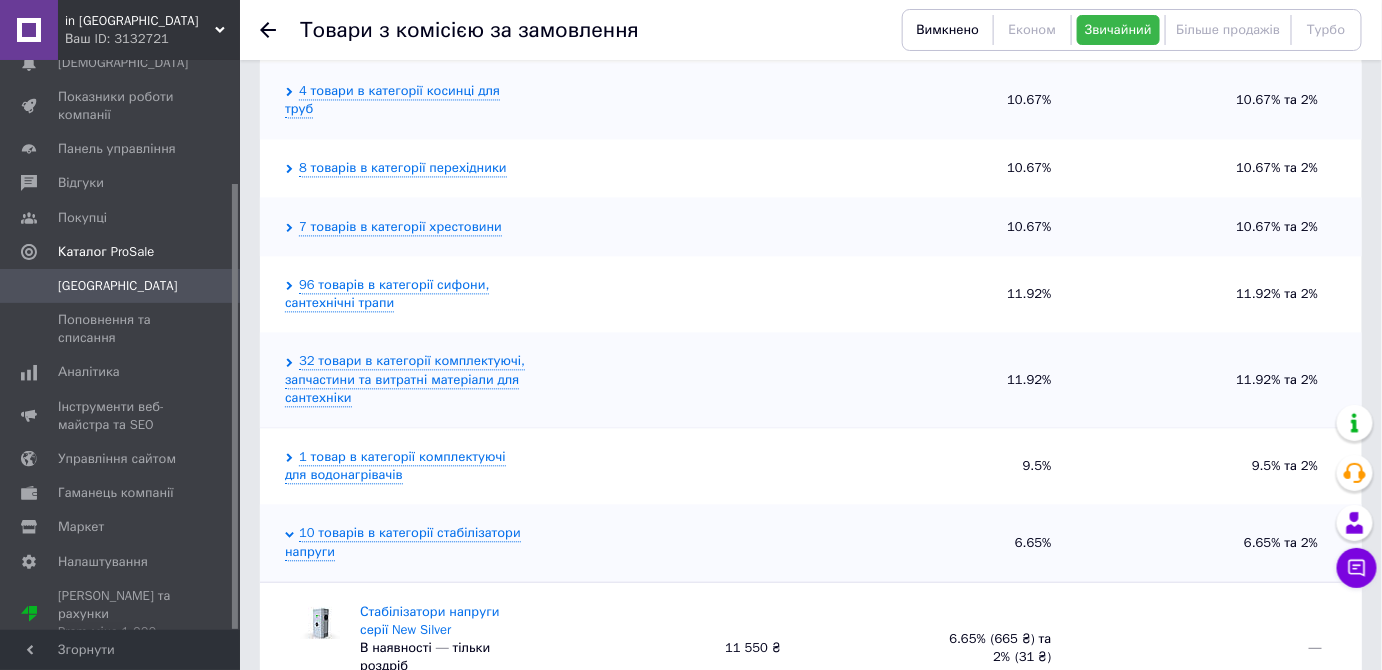 scroll, scrollTop: 1378, scrollLeft: 0, axis: vertical 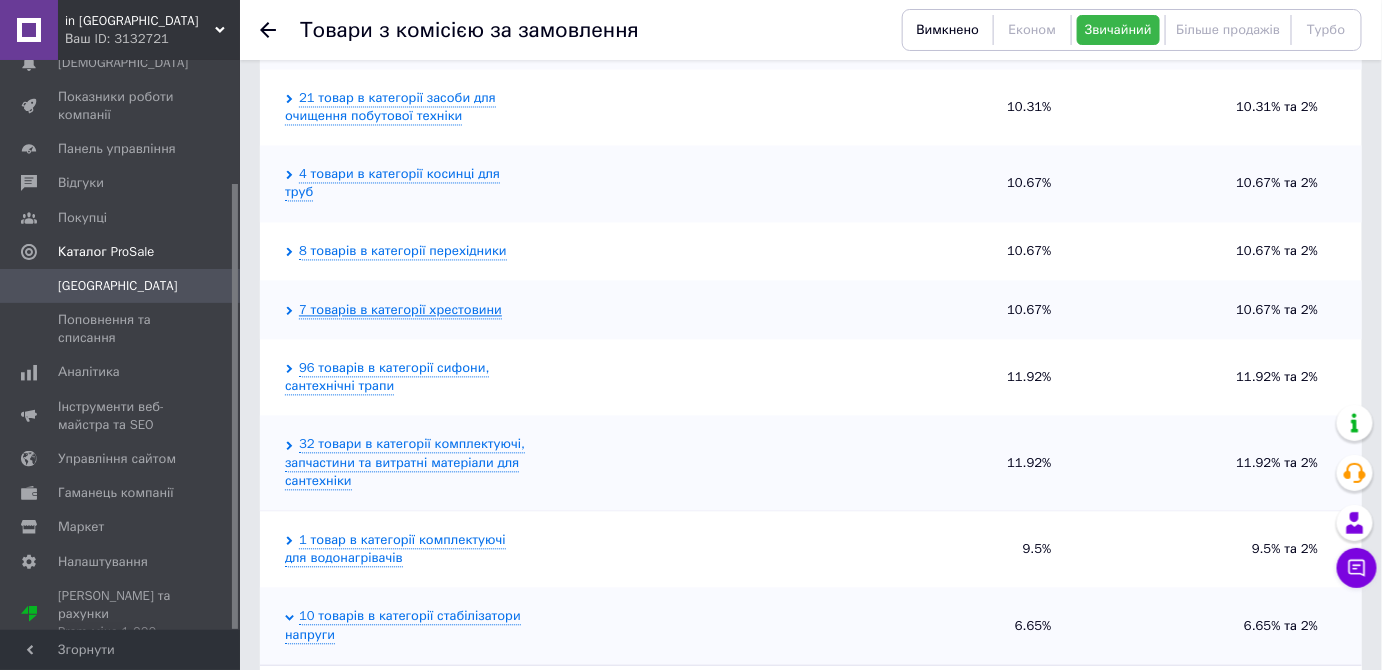 click on "7 товарів в категорії хрестовини" at bounding box center [400, 311] 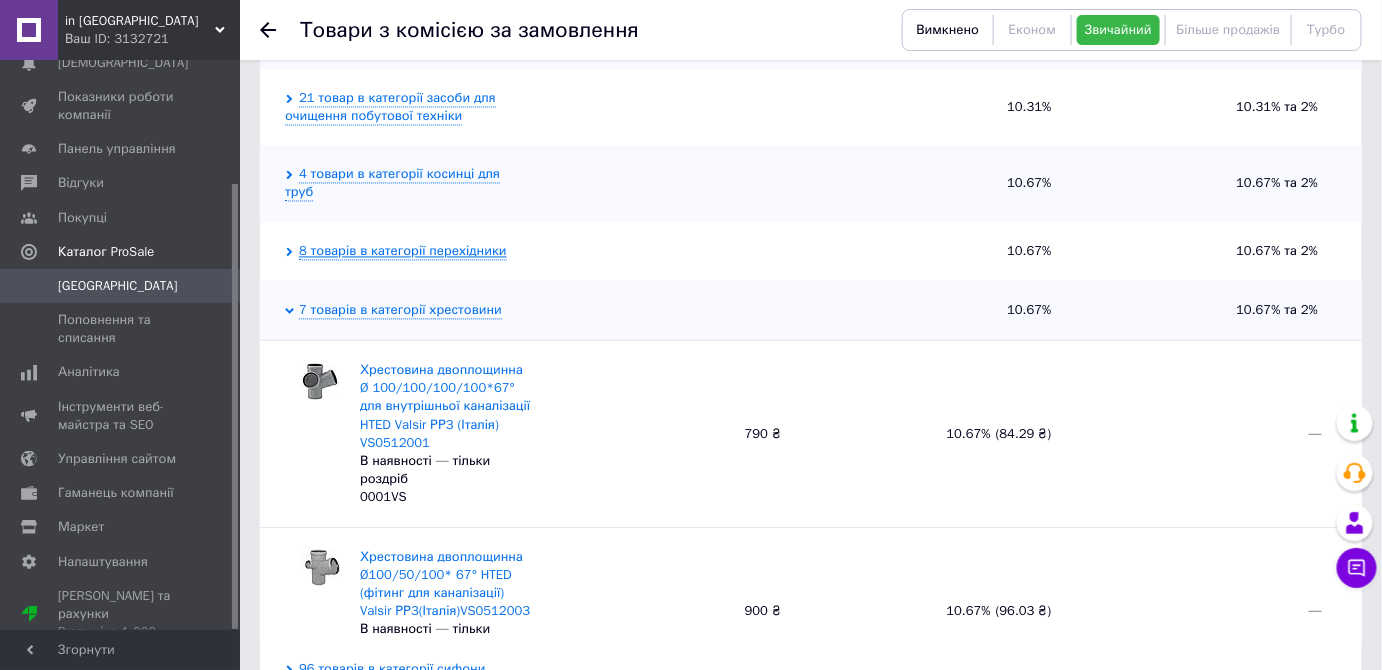 click on "8 товарів в категорії перехідники" at bounding box center (403, 252) 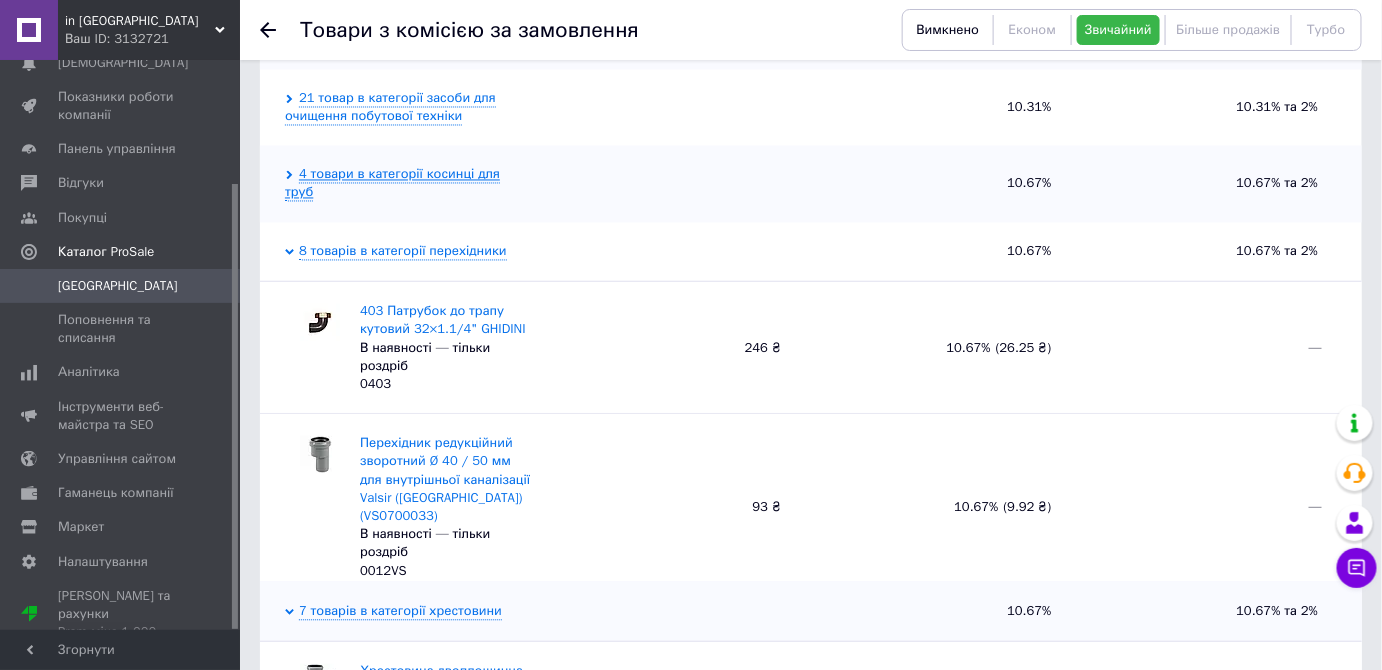 click on "4 товари в категорії косинці для труб" at bounding box center (392, 184) 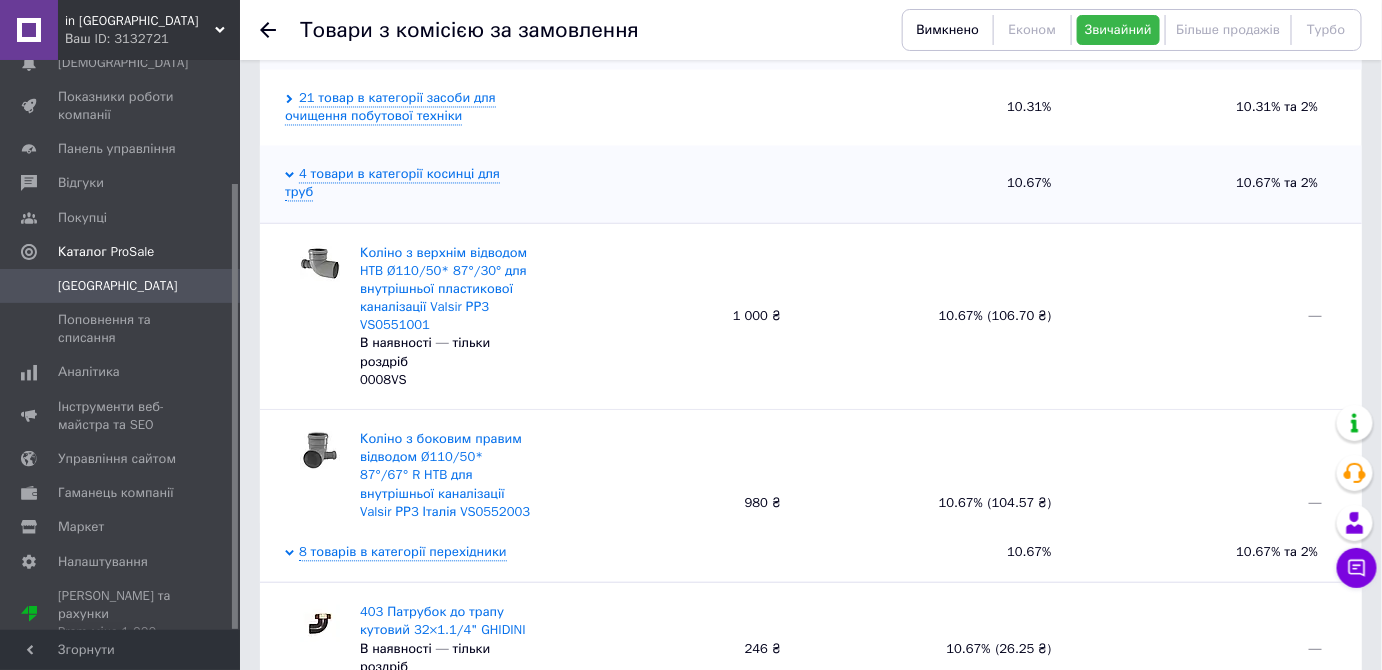 scroll, scrollTop: 1014, scrollLeft: 0, axis: vertical 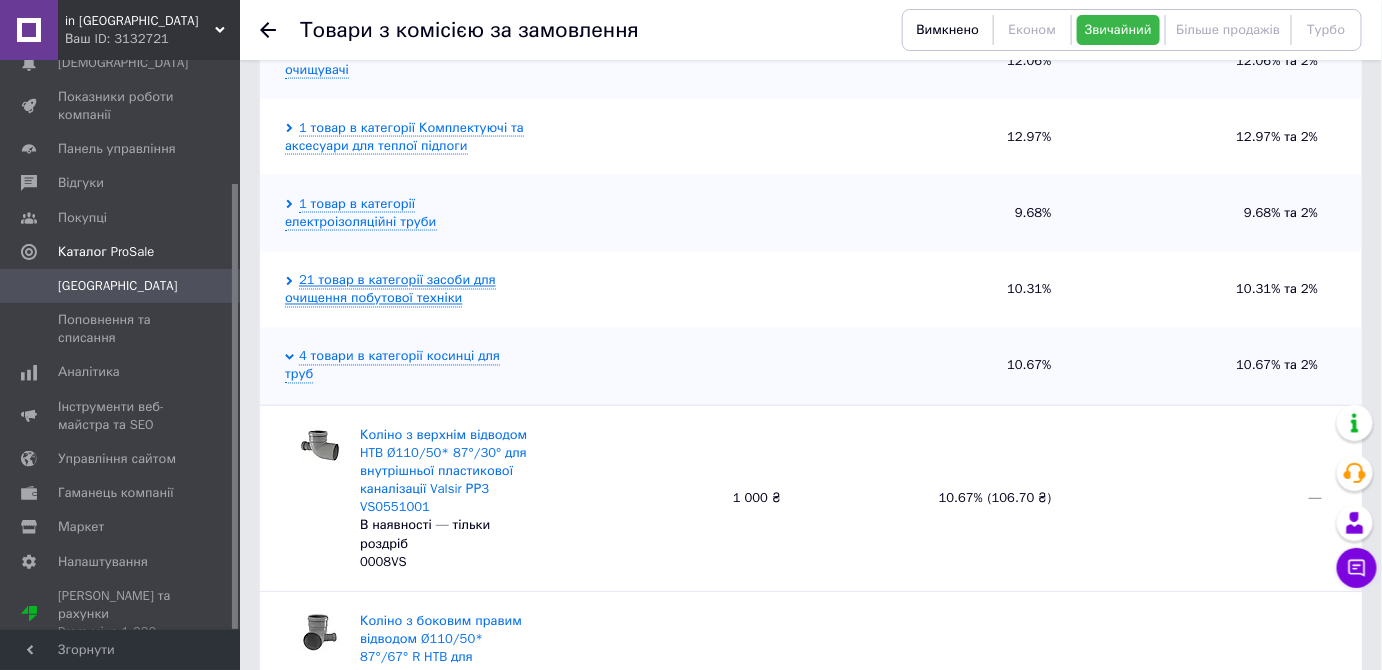 click on "21 товар в категорії засоби для очищення побутової техніки" at bounding box center [390, 290] 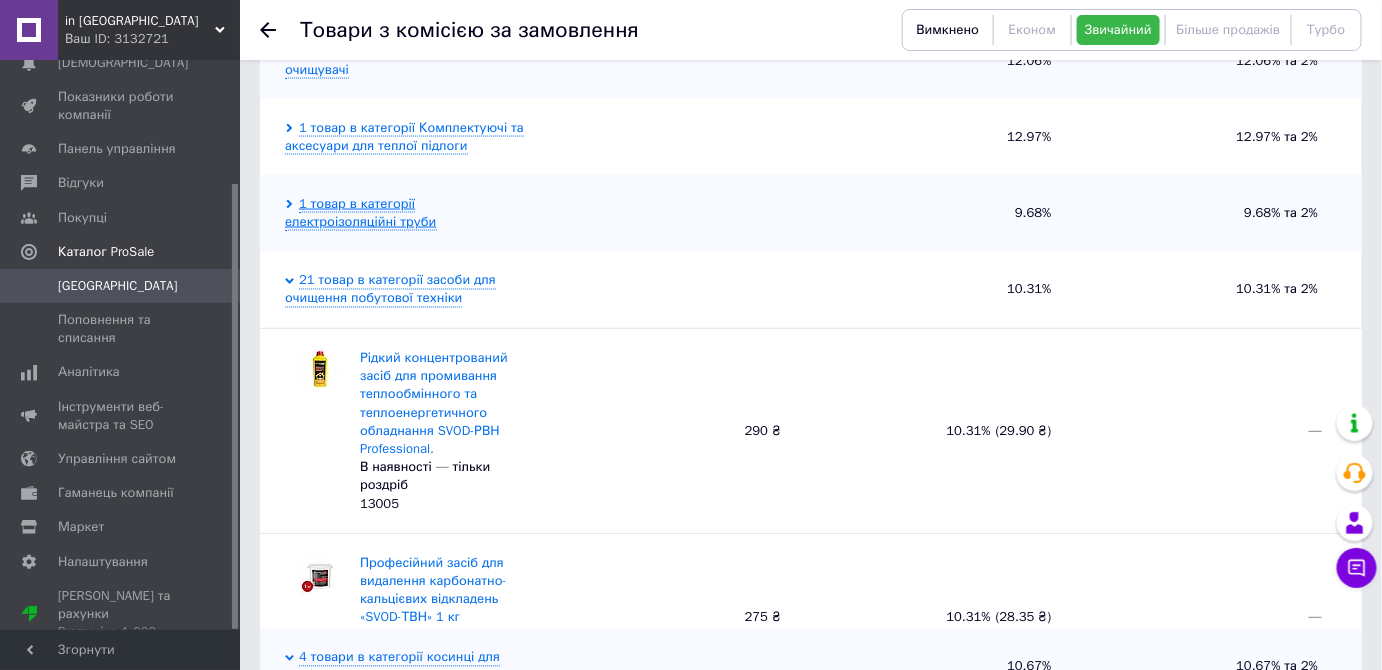 click on "1 товар в категорії електроізоляційні труби" at bounding box center (361, 213) 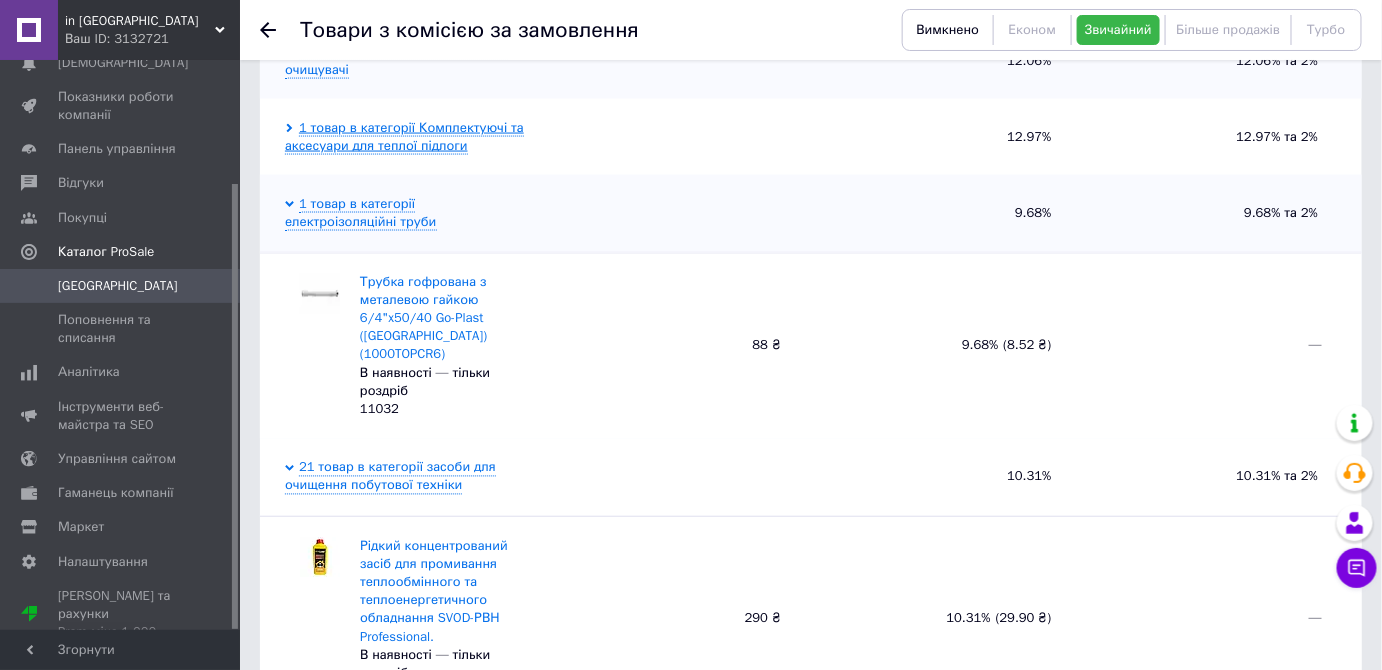 click on "1 товар в категорії Комплектуючі та аксесуари для теплої підлоги" at bounding box center (404, 137) 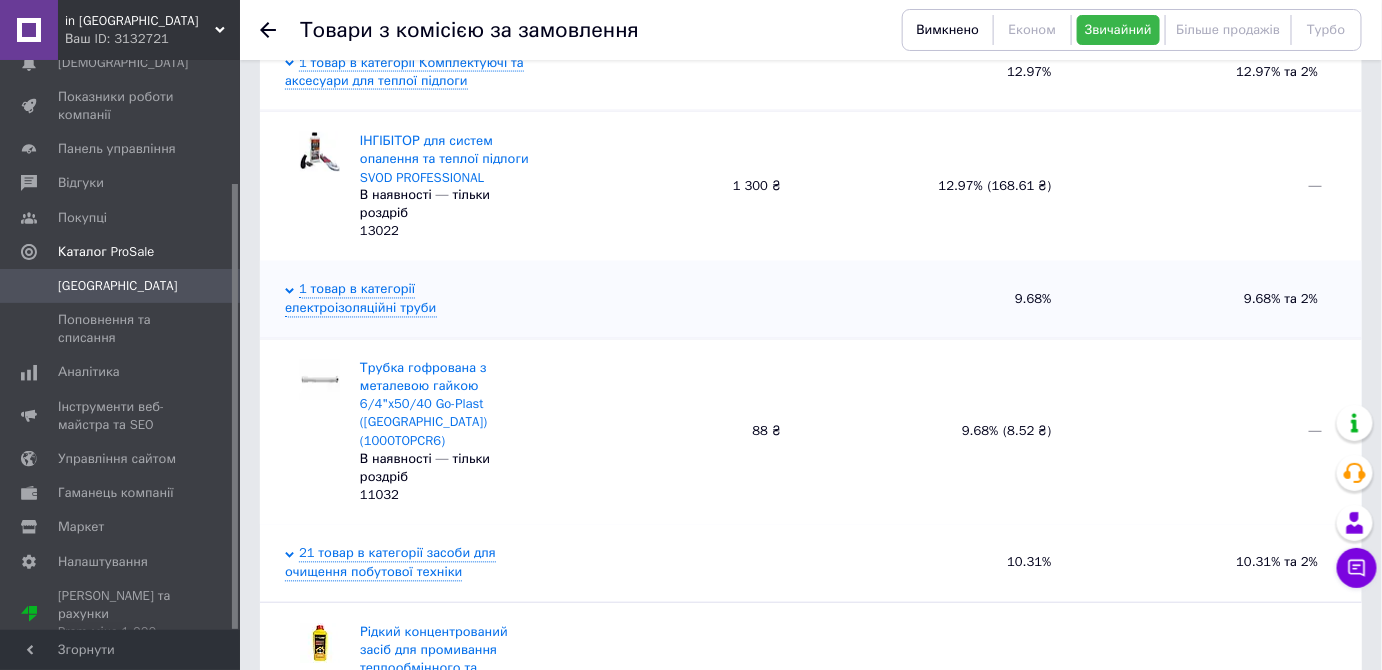 scroll, scrollTop: 1287, scrollLeft: 0, axis: vertical 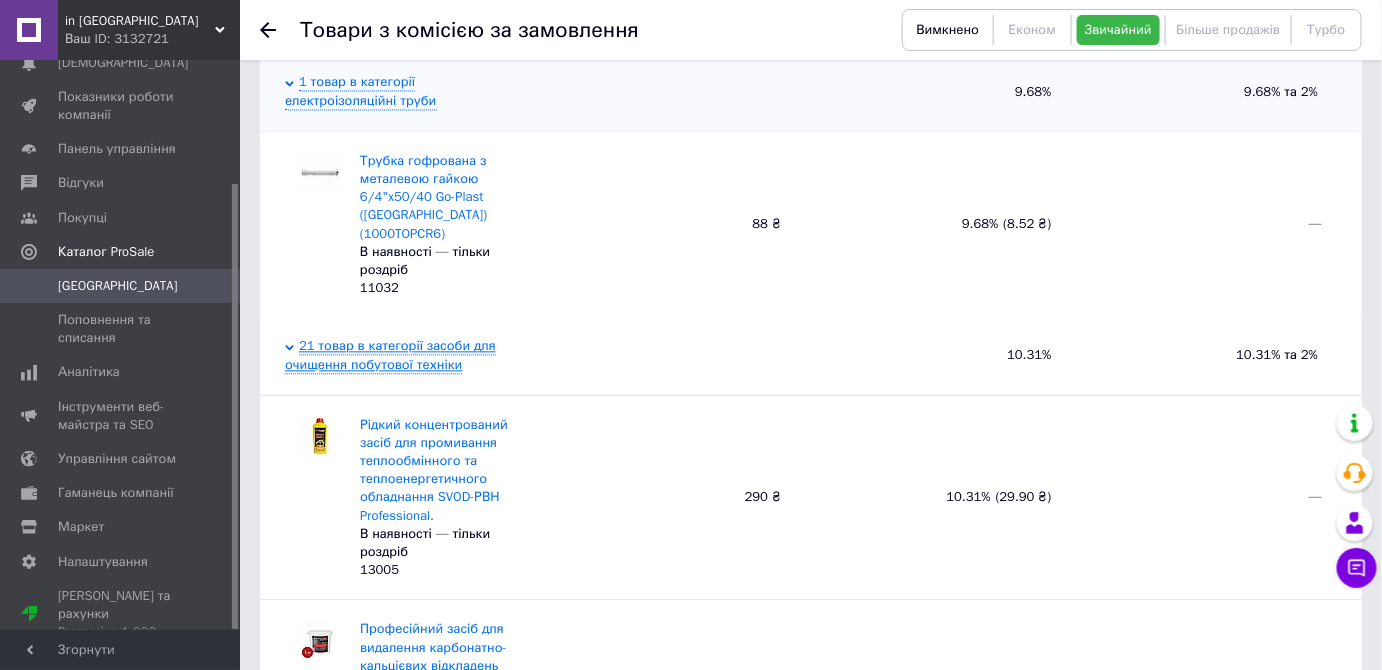 click on "21 товар в категорії засоби для очищення побутової техніки" at bounding box center (390, 355) 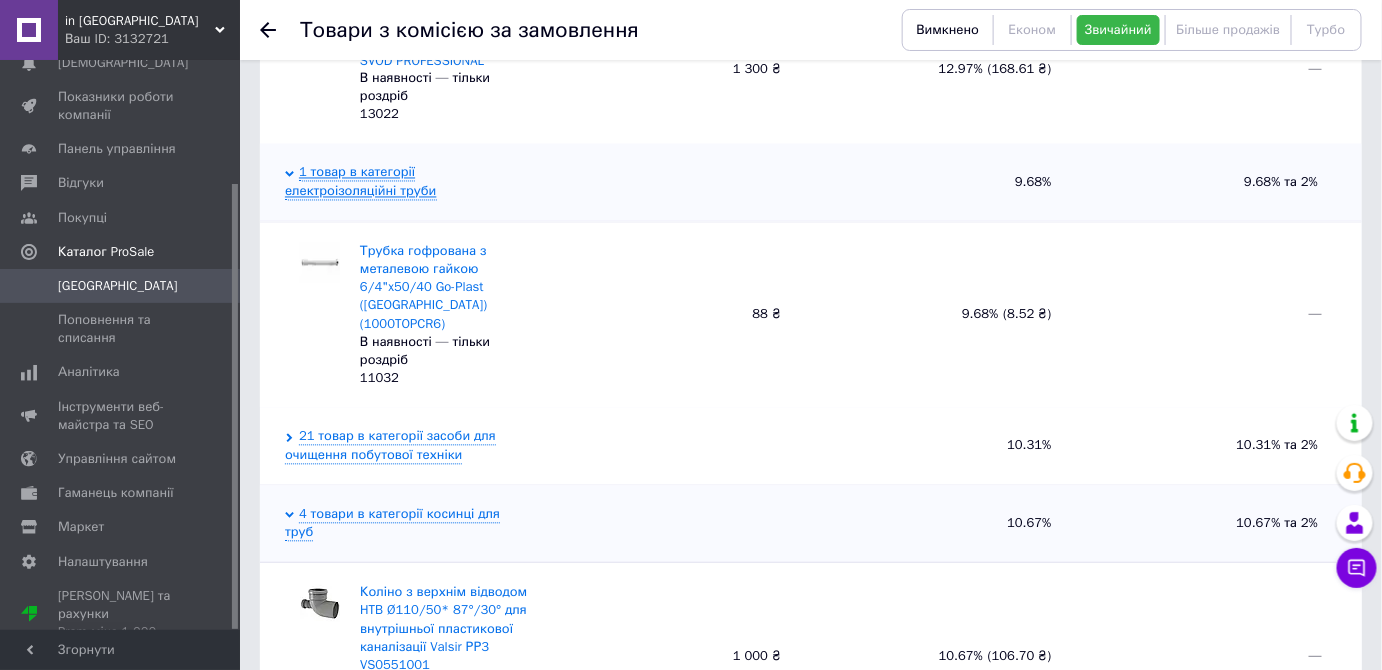 click on "1 товар в категорії електроізоляційні труби" at bounding box center [361, 182] 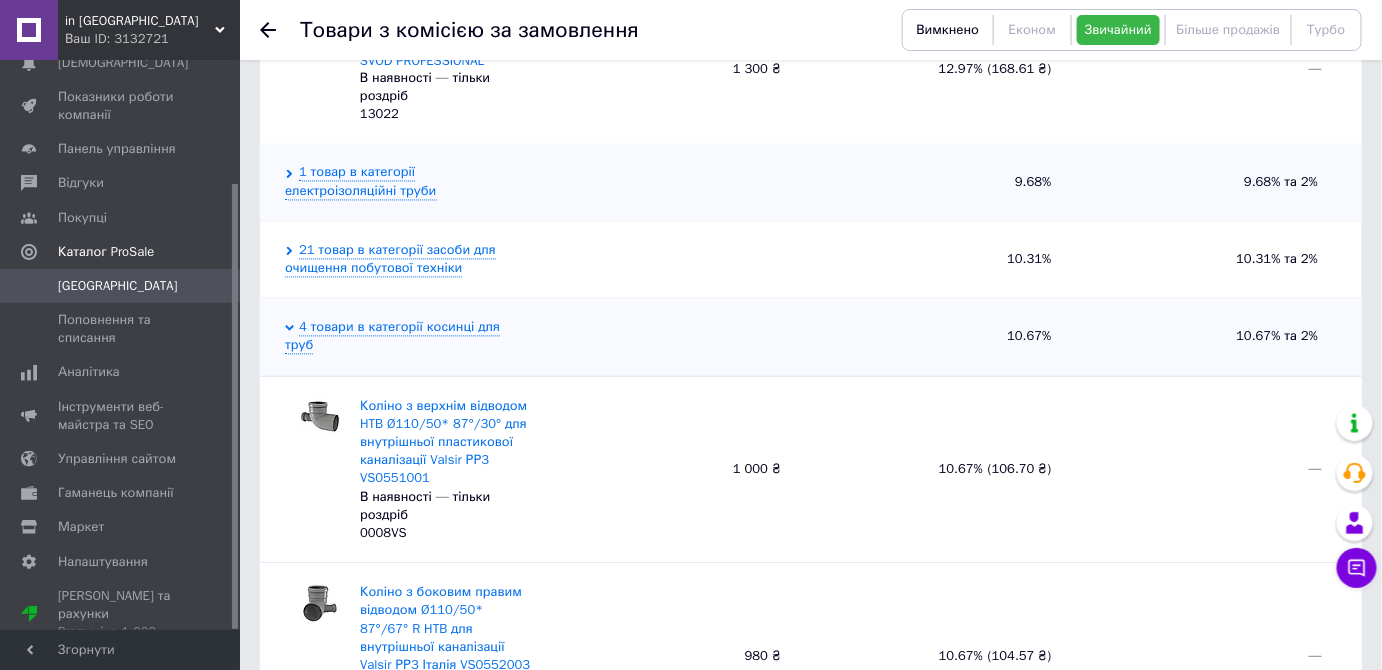 scroll, scrollTop: 832, scrollLeft: 0, axis: vertical 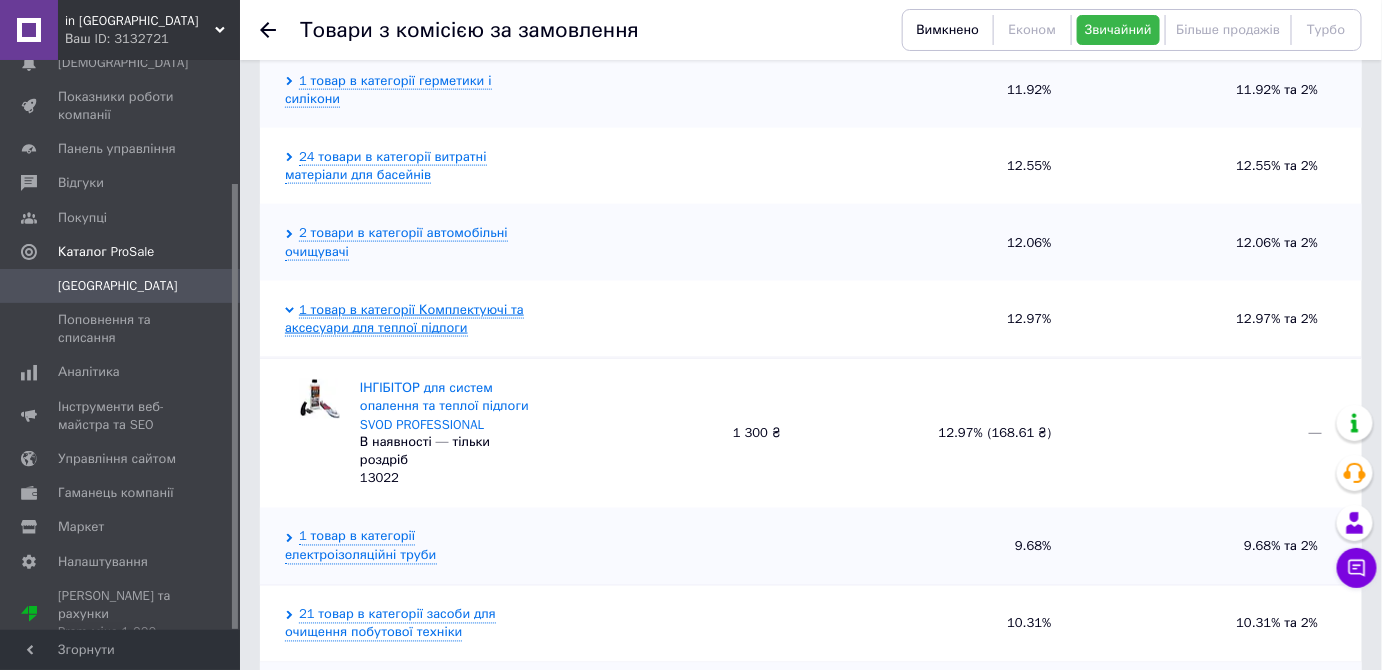 click on "1 товар в категорії Комплектуючі та аксесуари для теплої підлоги" at bounding box center [404, 319] 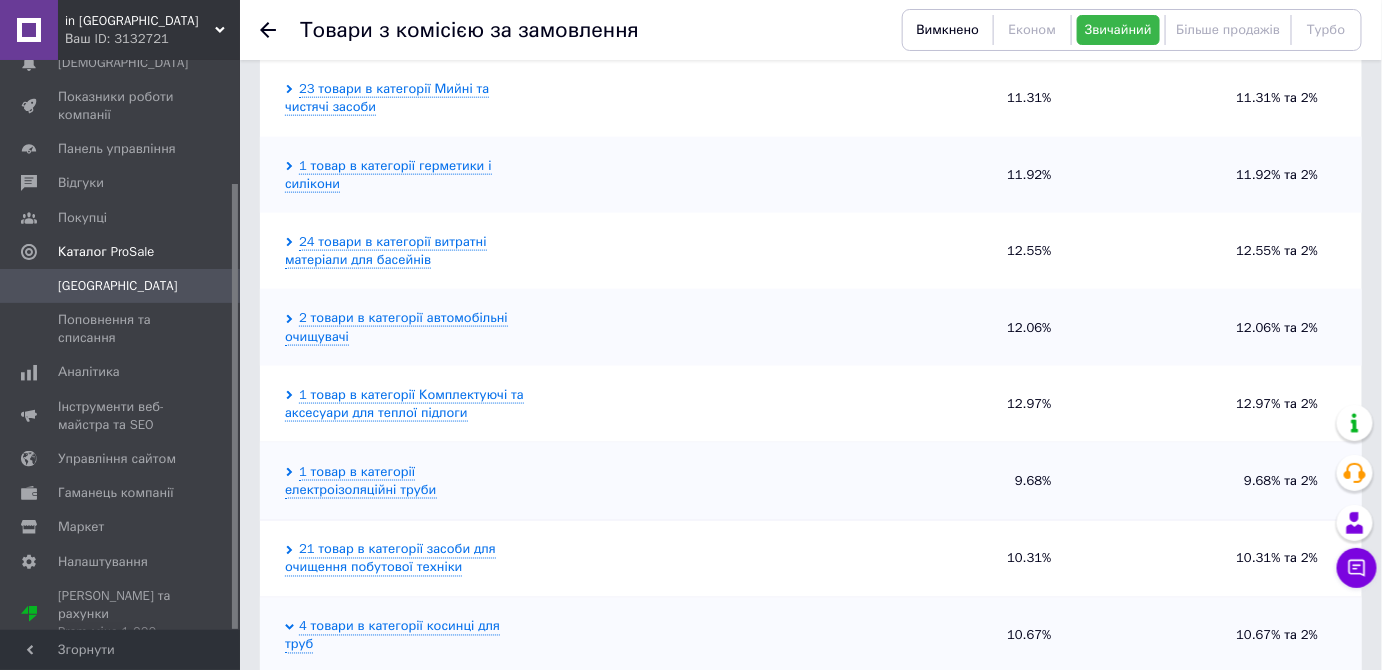 scroll, scrollTop: 1105, scrollLeft: 0, axis: vertical 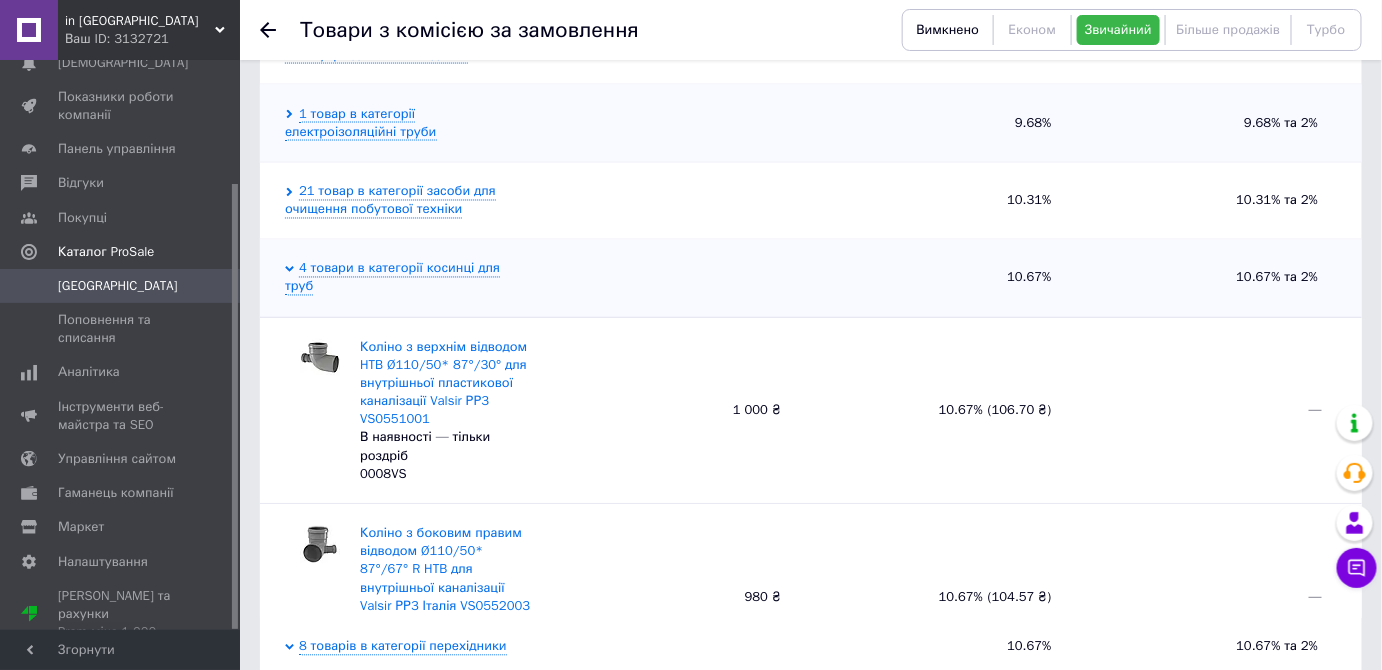 click on "4 товари в категорії косинці для труб 10.67% 10.67%   та   2%" at bounding box center [811, 278] 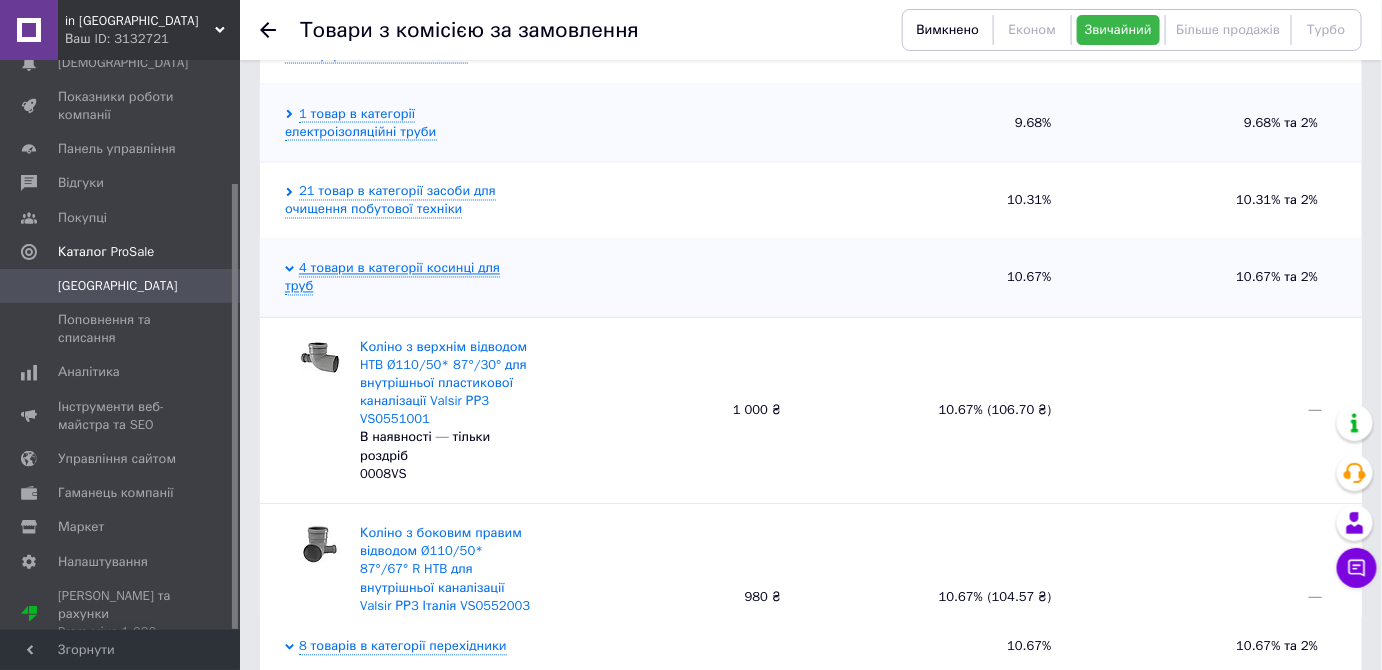 click on "4 товари в категорії косинці для труб" at bounding box center (392, 278) 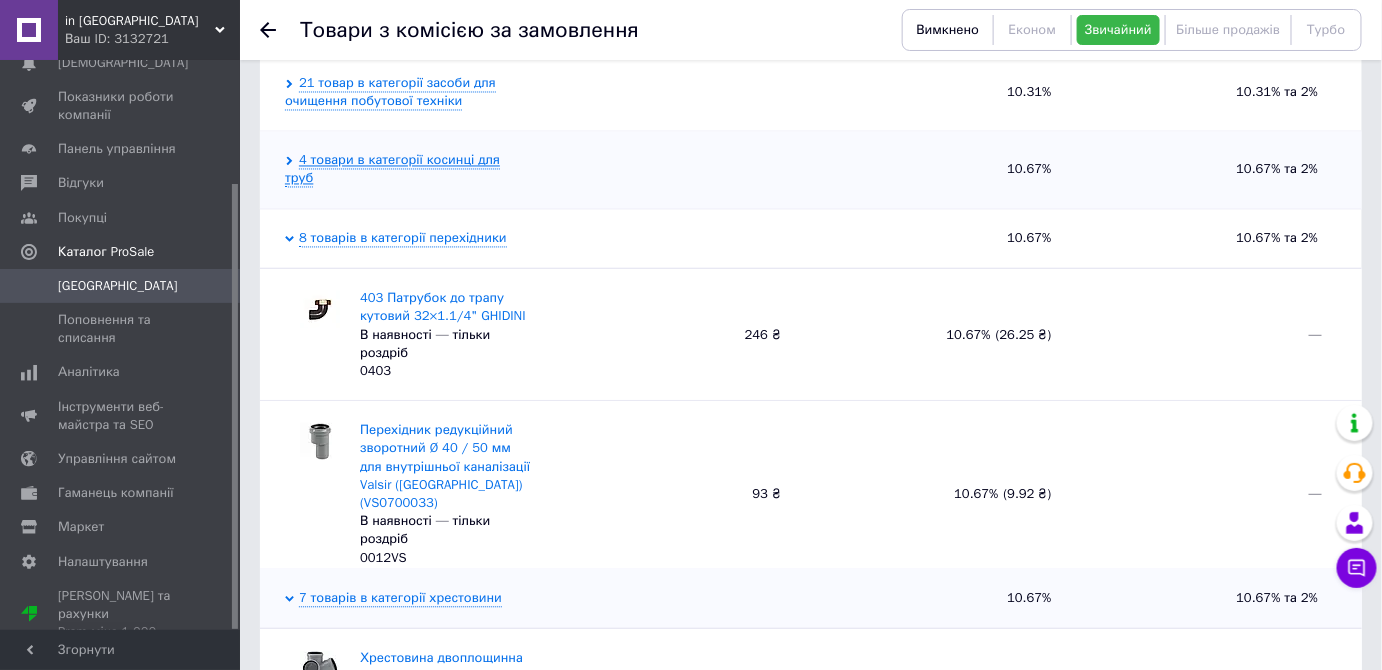 scroll, scrollTop: 1287, scrollLeft: 0, axis: vertical 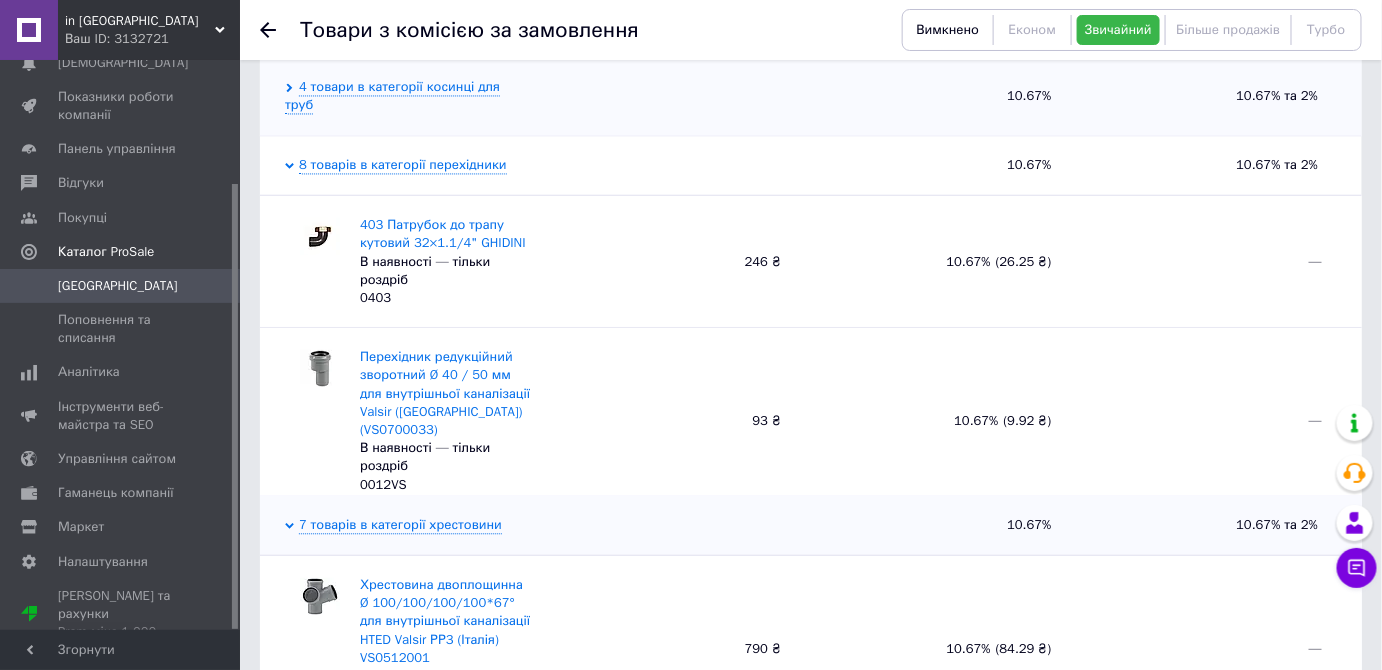click on "8 товарів в категорії перехідники 10.67% 10.67%   та   2%" at bounding box center [811, 166] 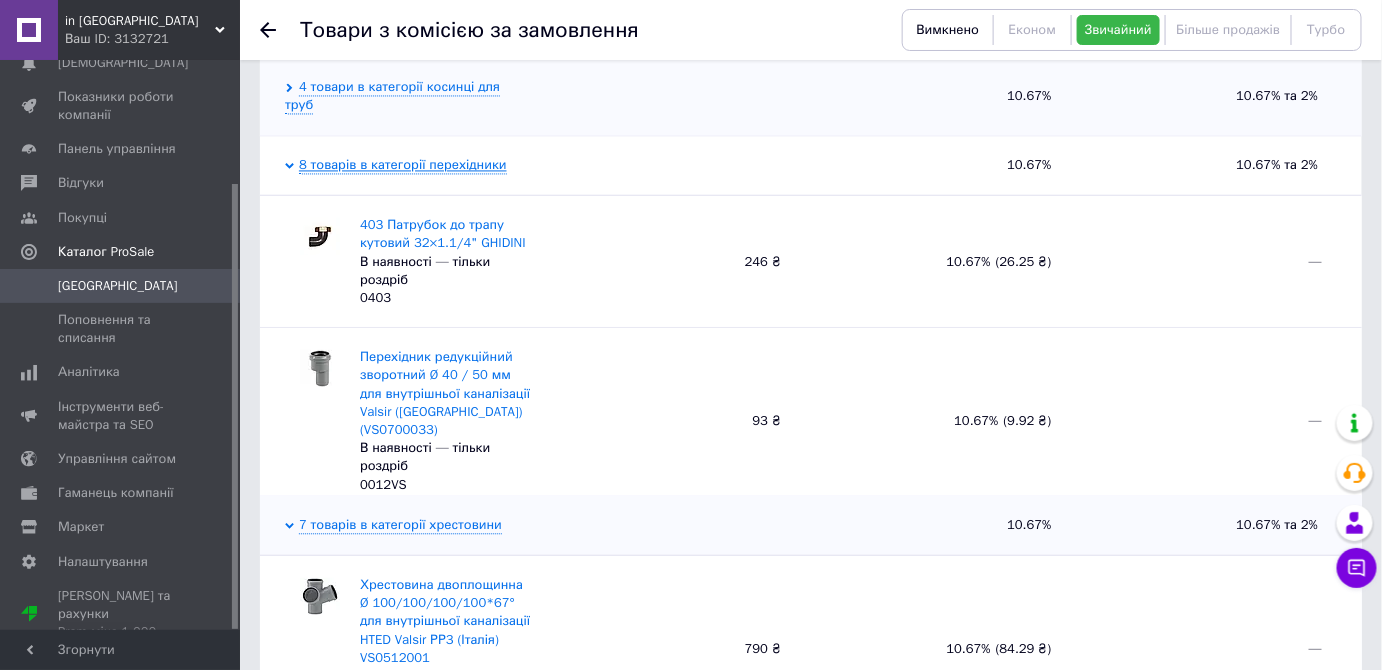 click on "8 товарів в категорії перехідники" at bounding box center [403, 165] 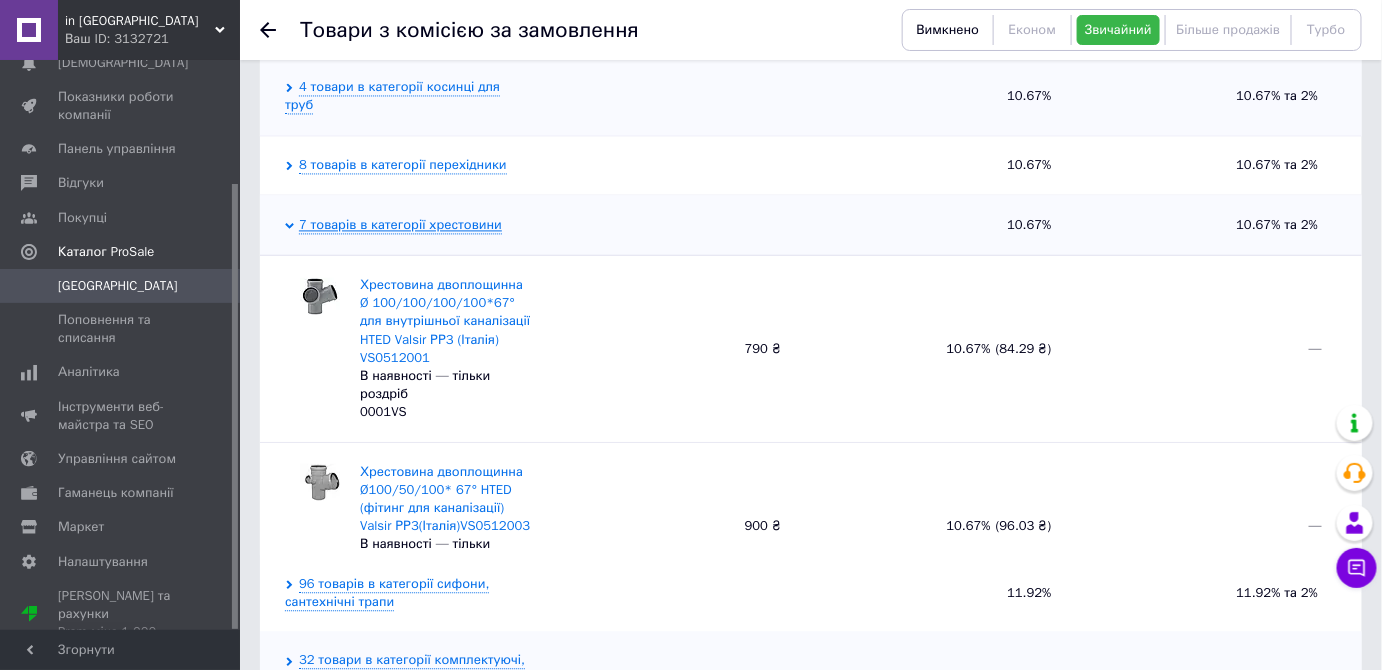 click on "7 товарів в категорії хрестовини" at bounding box center (400, 225) 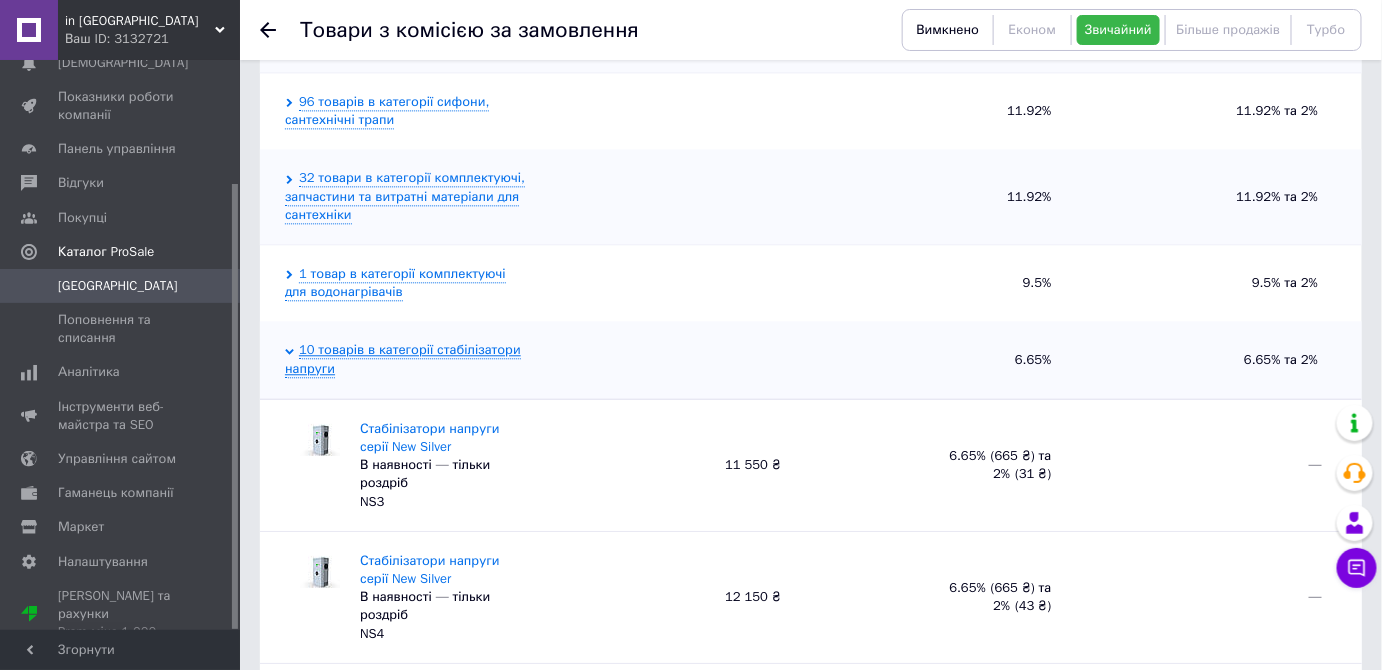 click on "10 товарів в категорії стабілізатори напруги" at bounding box center [403, 359] 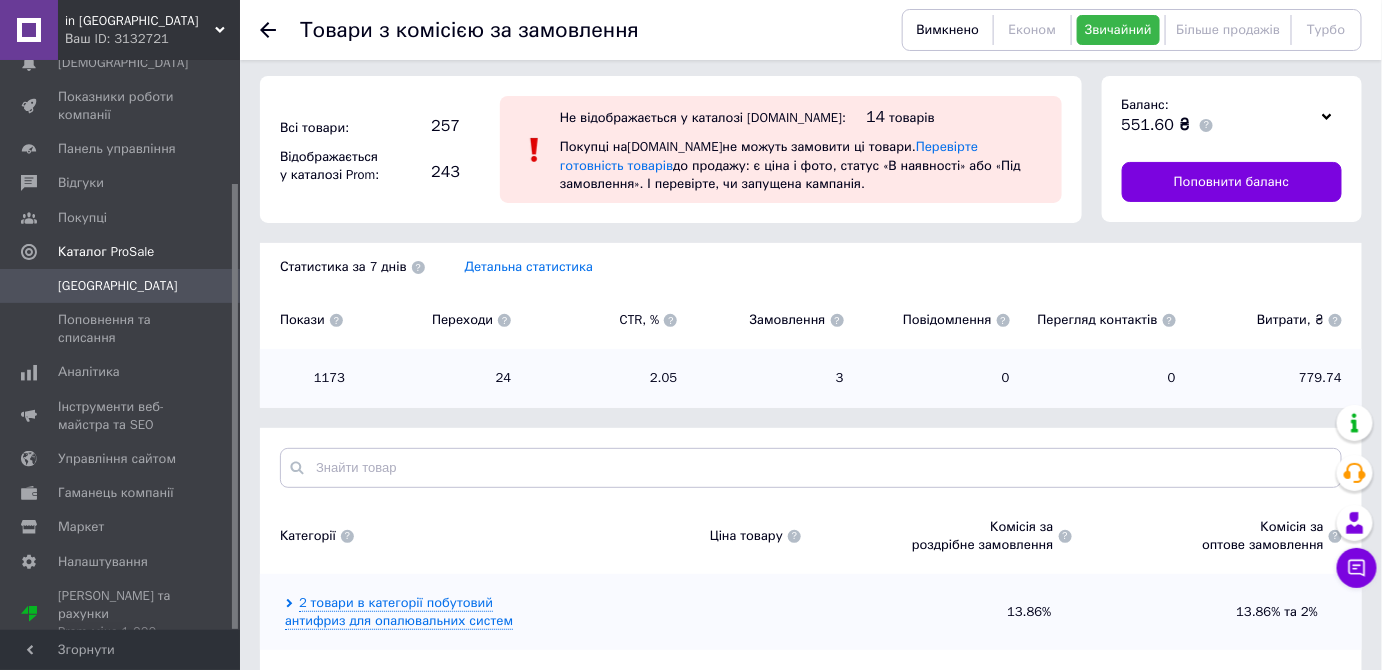 scroll, scrollTop: 0, scrollLeft: 0, axis: both 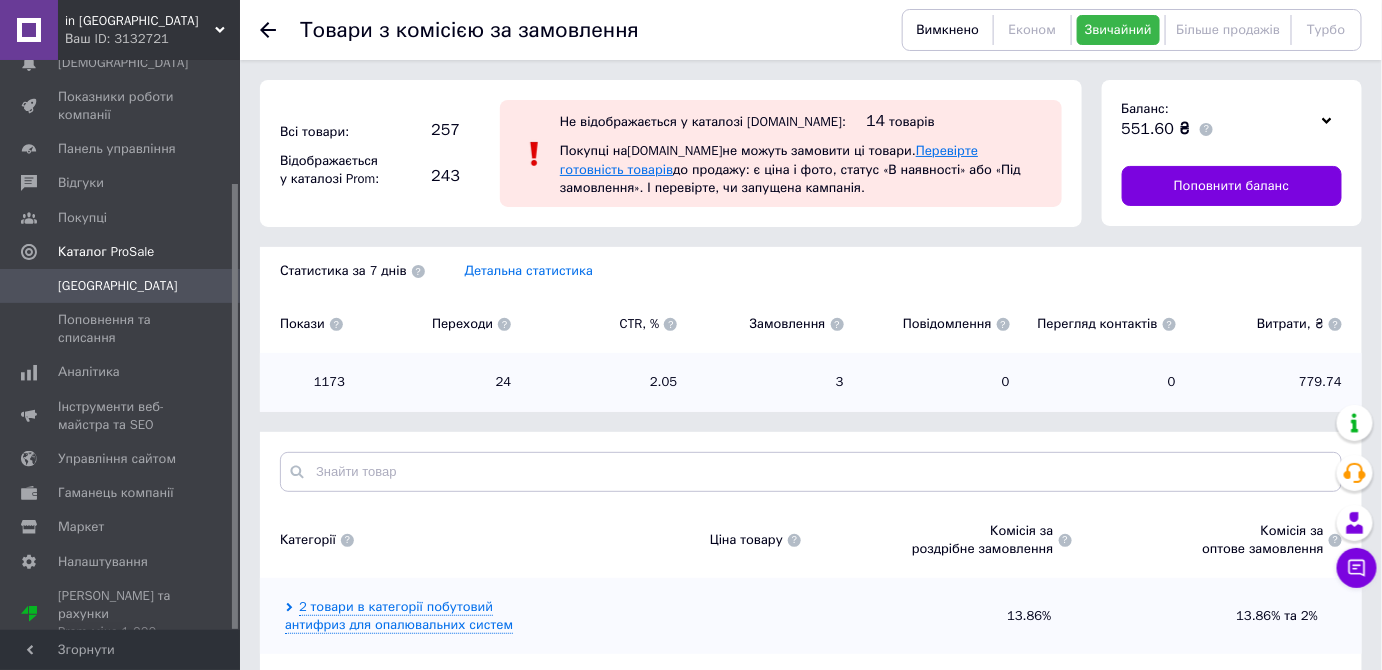 click on "Перевірте готовність товарів" at bounding box center [769, 159] 